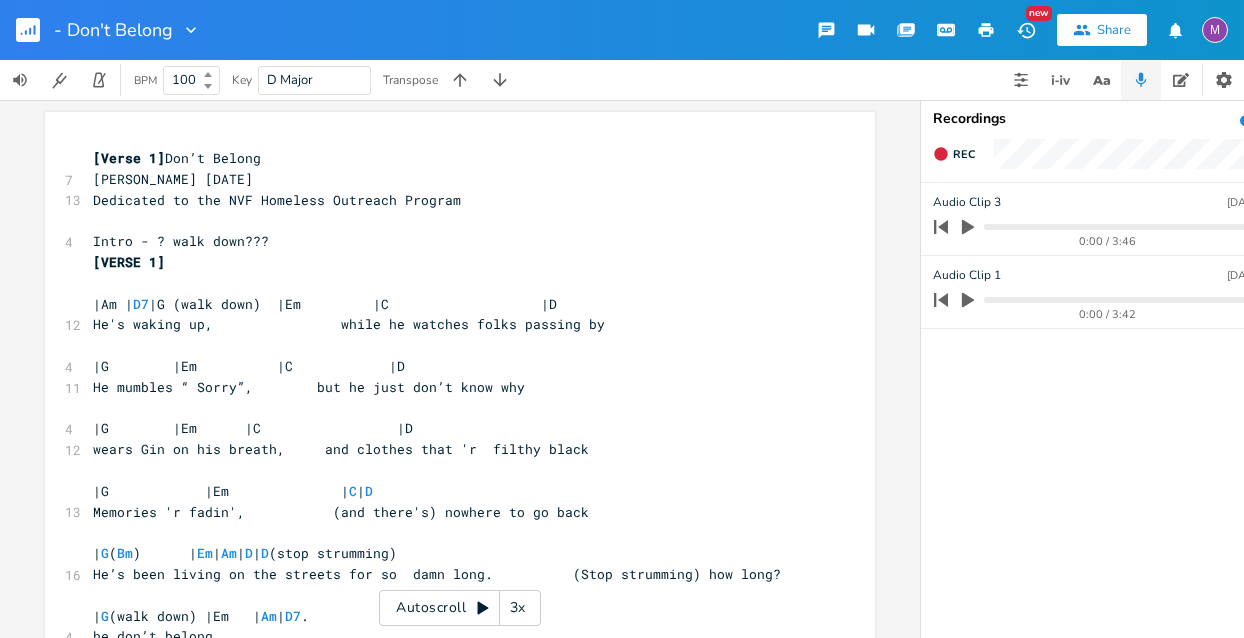scroll, scrollTop: 0, scrollLeft: 0, axis: both 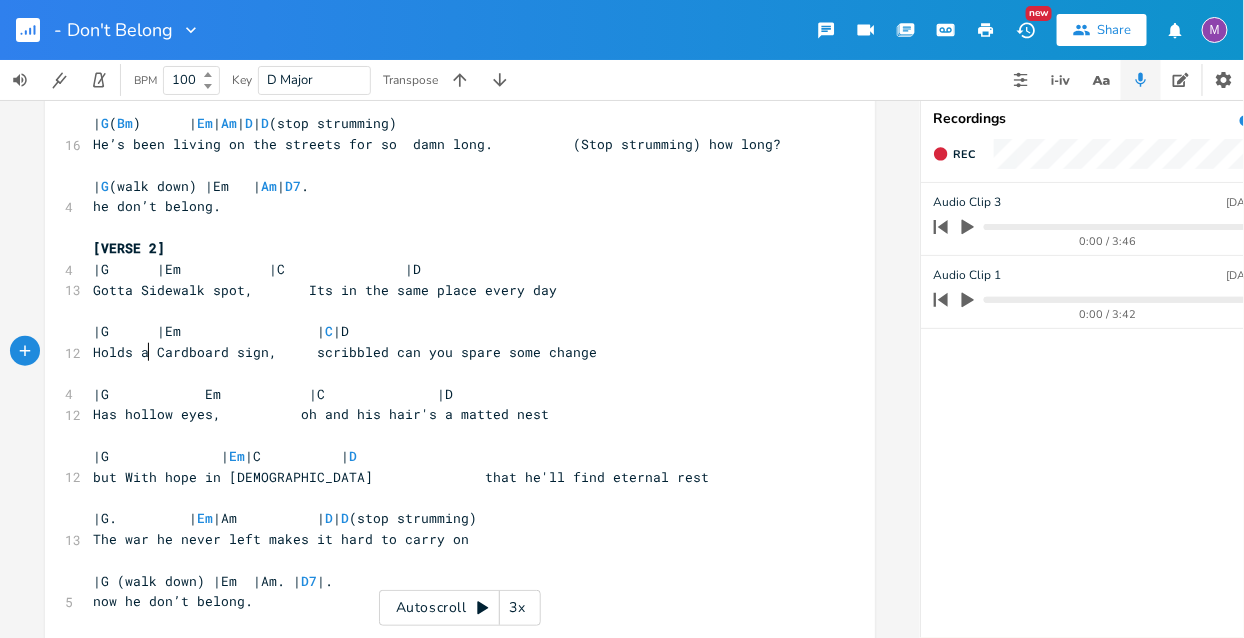click on "Holds a Cardboard sign,     scribbled can you spare some change" at bounding box center (345, 352) 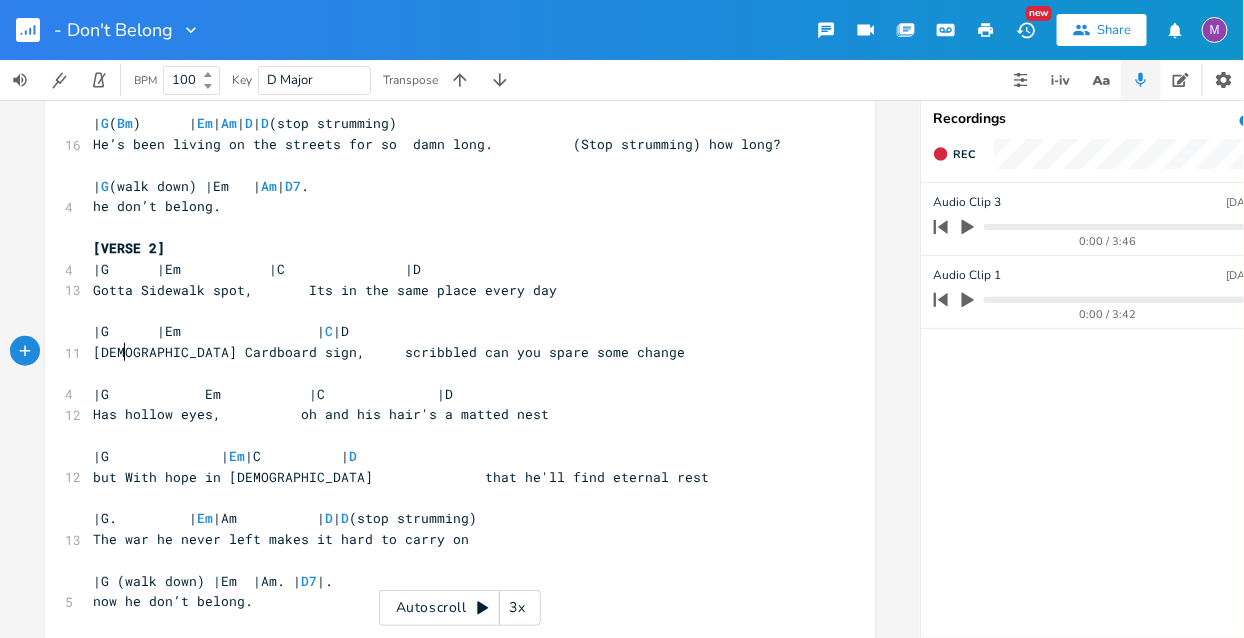 type on "Gotta" 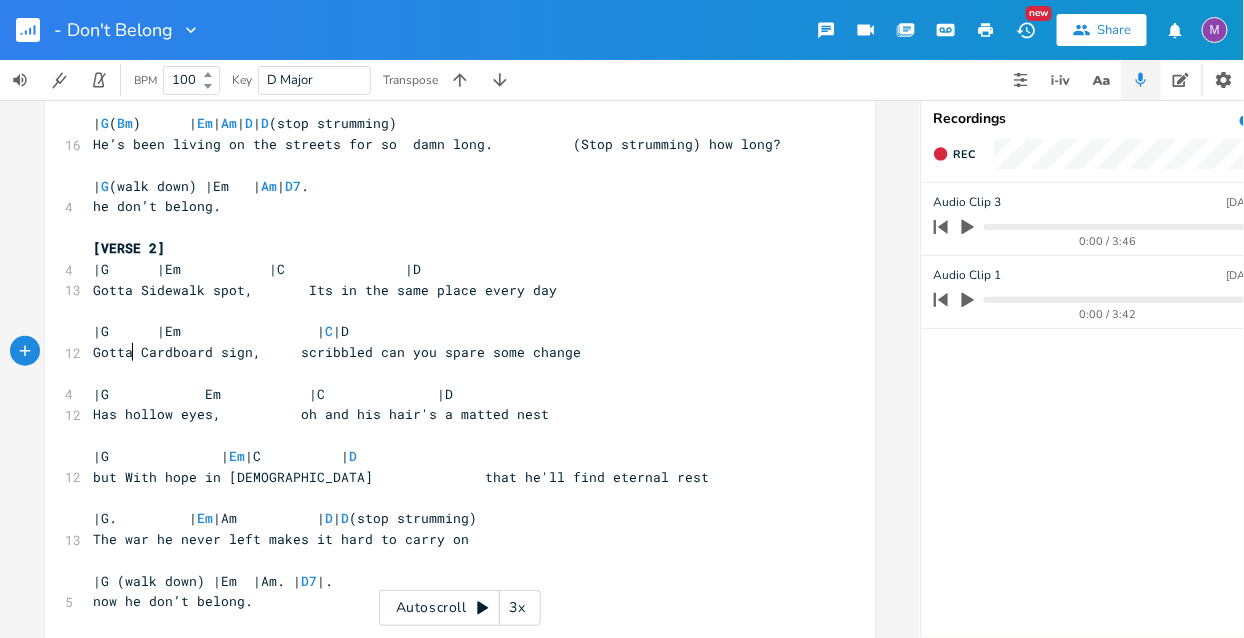 scroll, scrollTop: 0, scrollLeft: 31, axis: horizontal 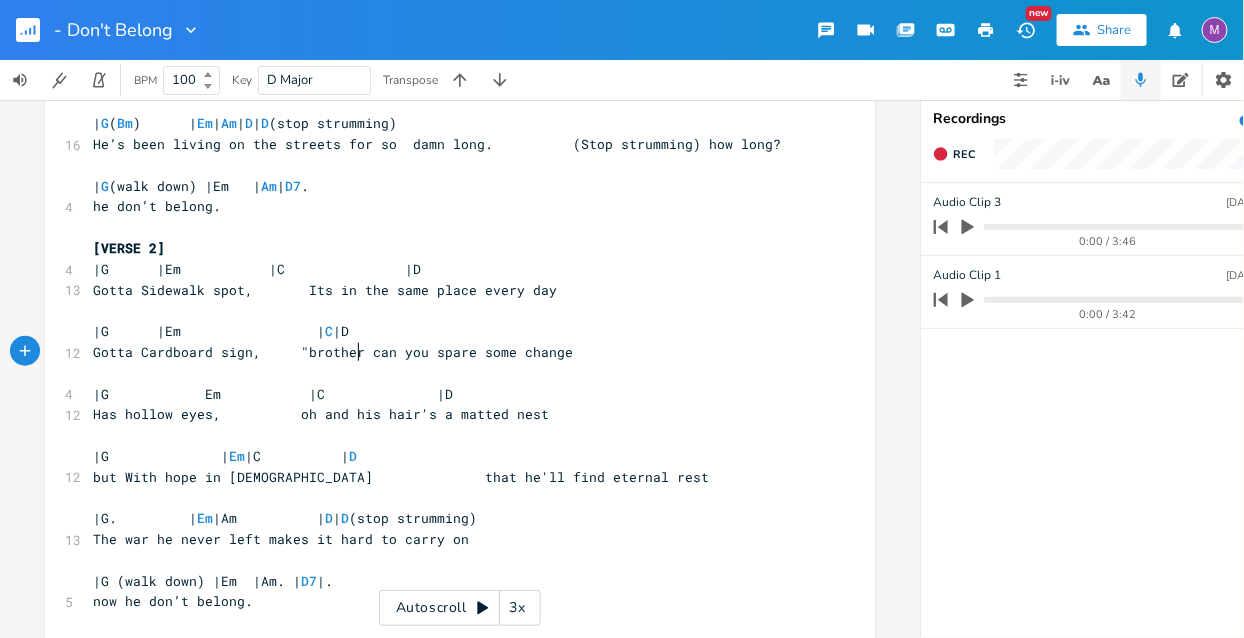 type on ""brother," 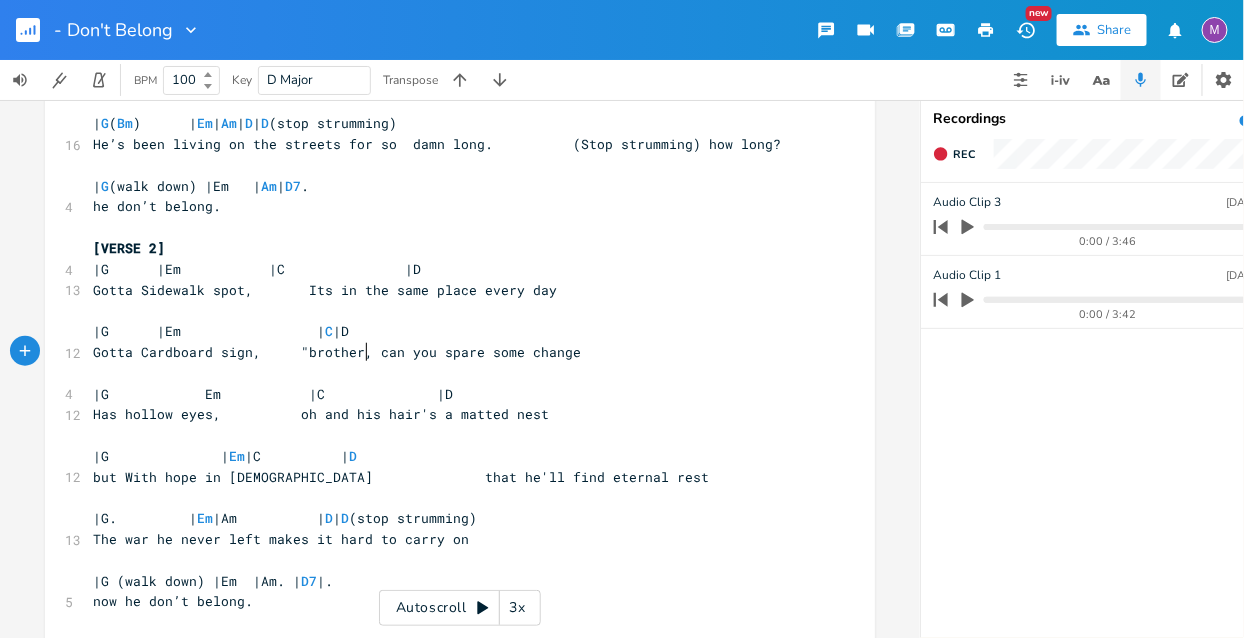 scroll, scrollTop: 0, scrollLeft: 50, axis: horizontal 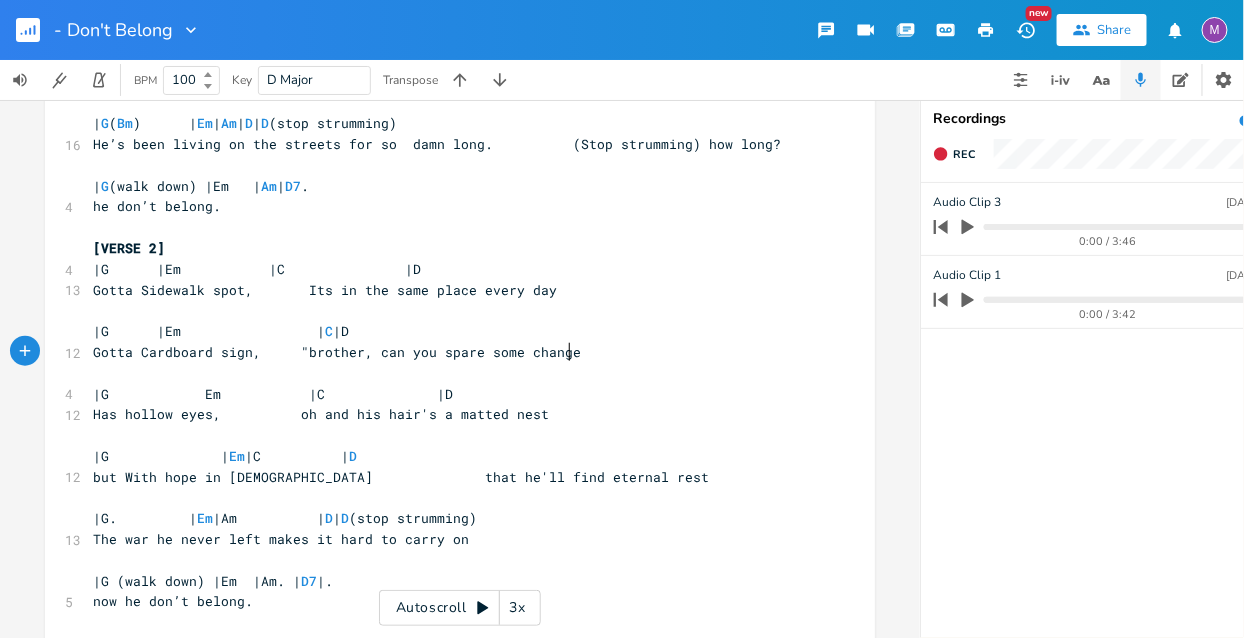 click on "Gotta Cardboard sign,     "brother, can you spare some change" at bounding box center (337, 352) 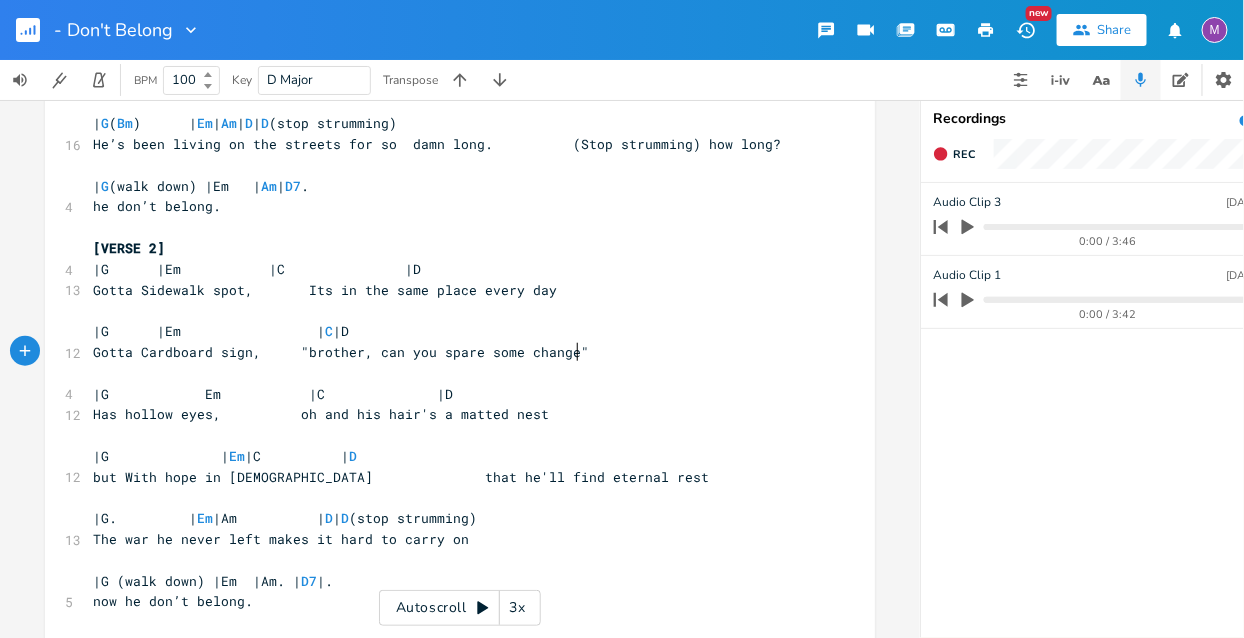 scroll, scrollTop: 0, scrollLeft: 5, axis: horizontal 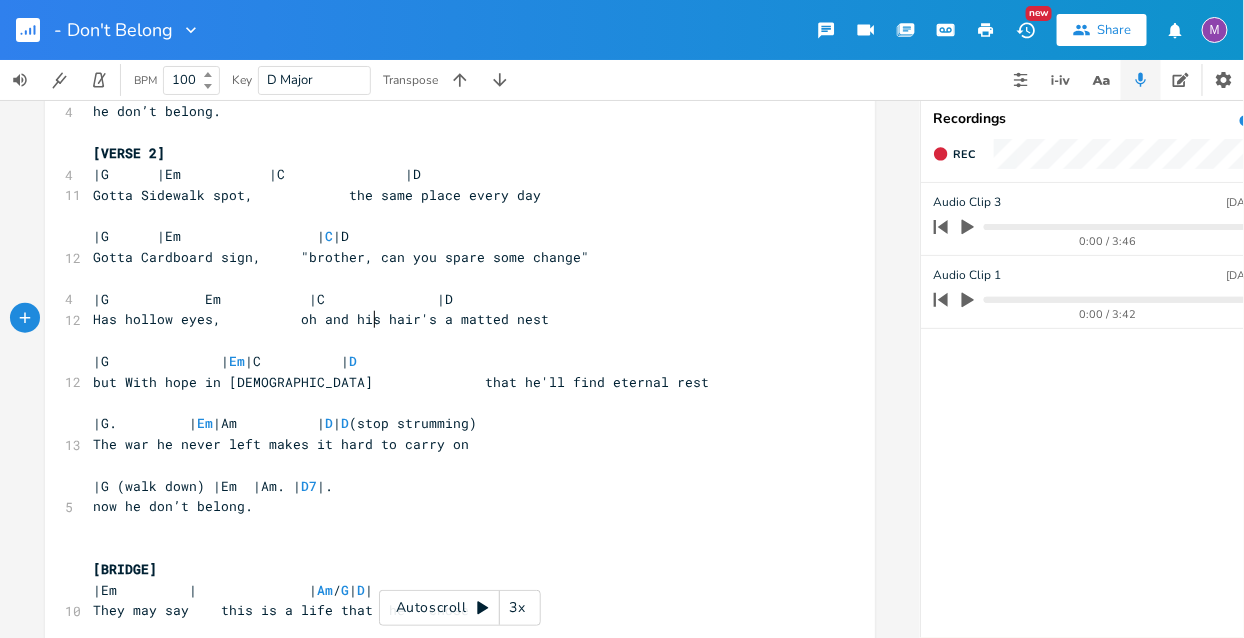 click on "Has hollow eyes,          oh and his hair's a matted nest" at bounding box center [321, 319] 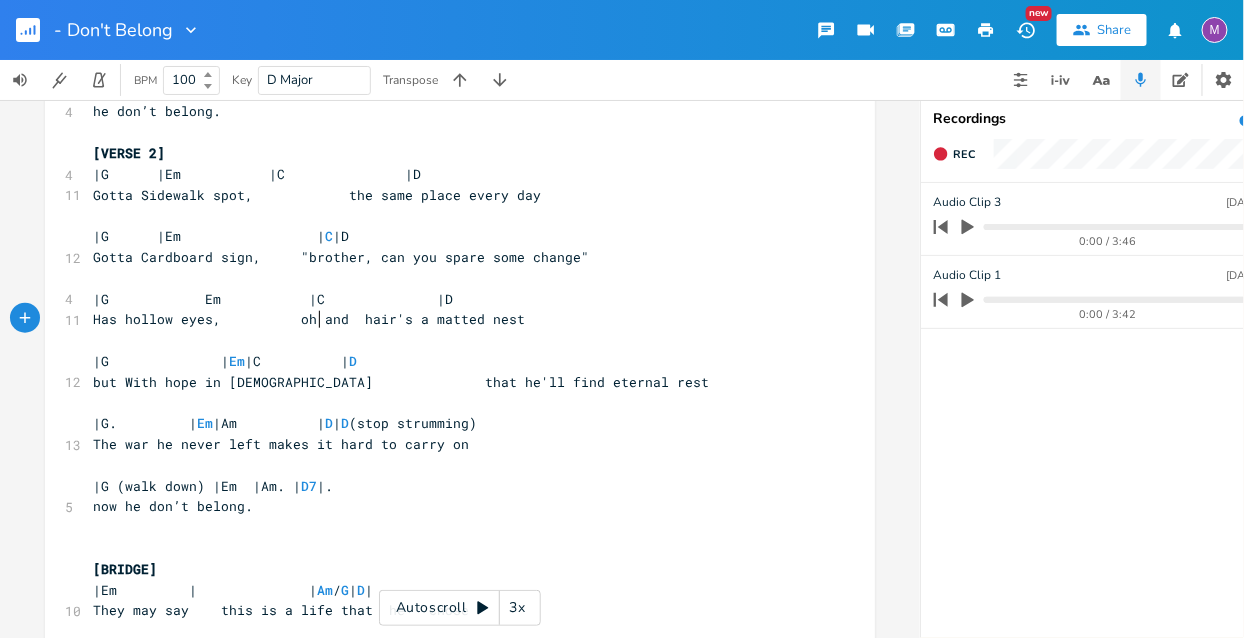 click on "Has hollow eyes,          oh and  hair's a matted nest" at bounding box center [309, 319] 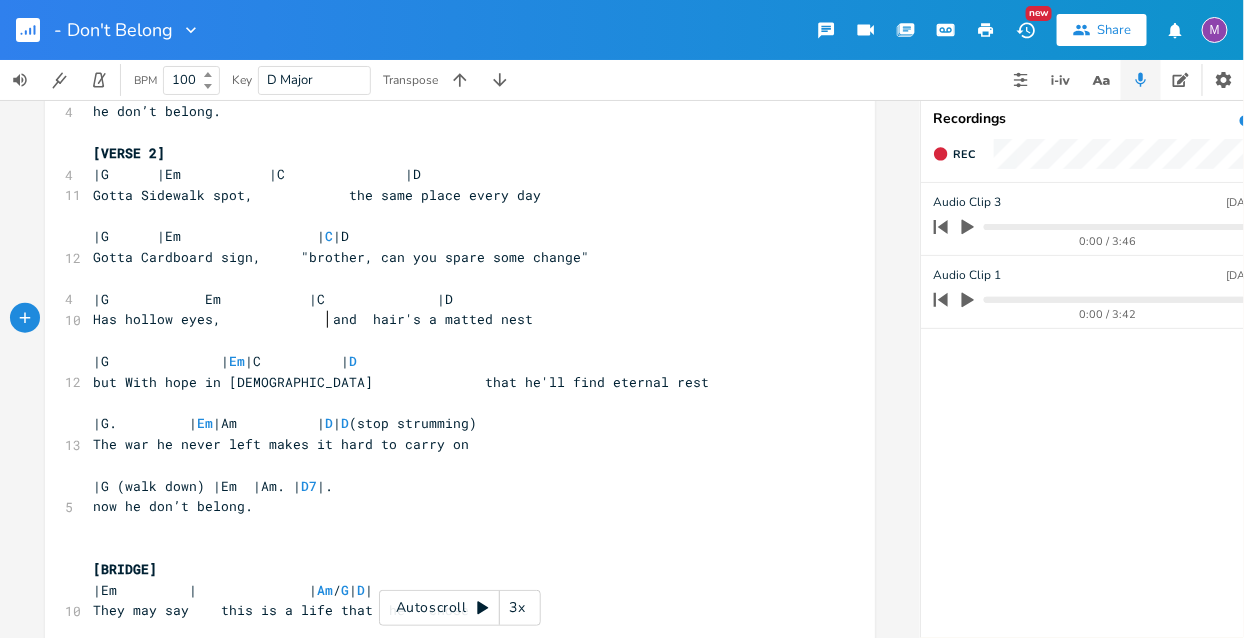 scroll, scrollTop: 0, scrollLeft: 15, axis: horizontal 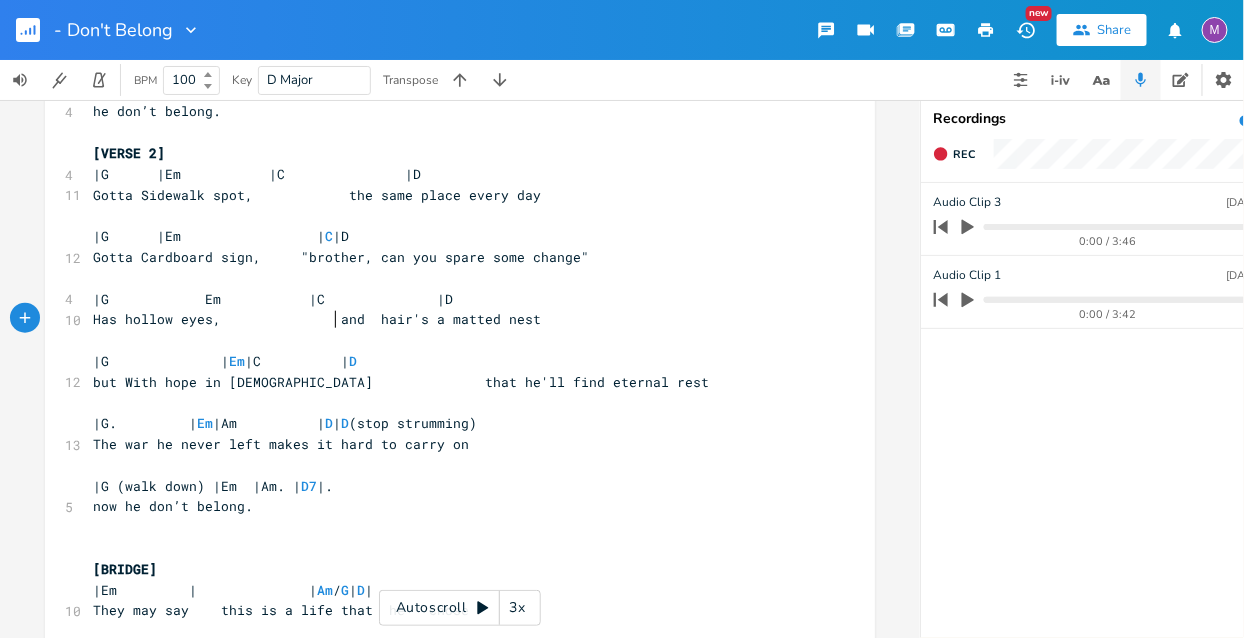 click on "Has hollow eyes,               and  hair's a matted nest" at bounding box center (317, 319) 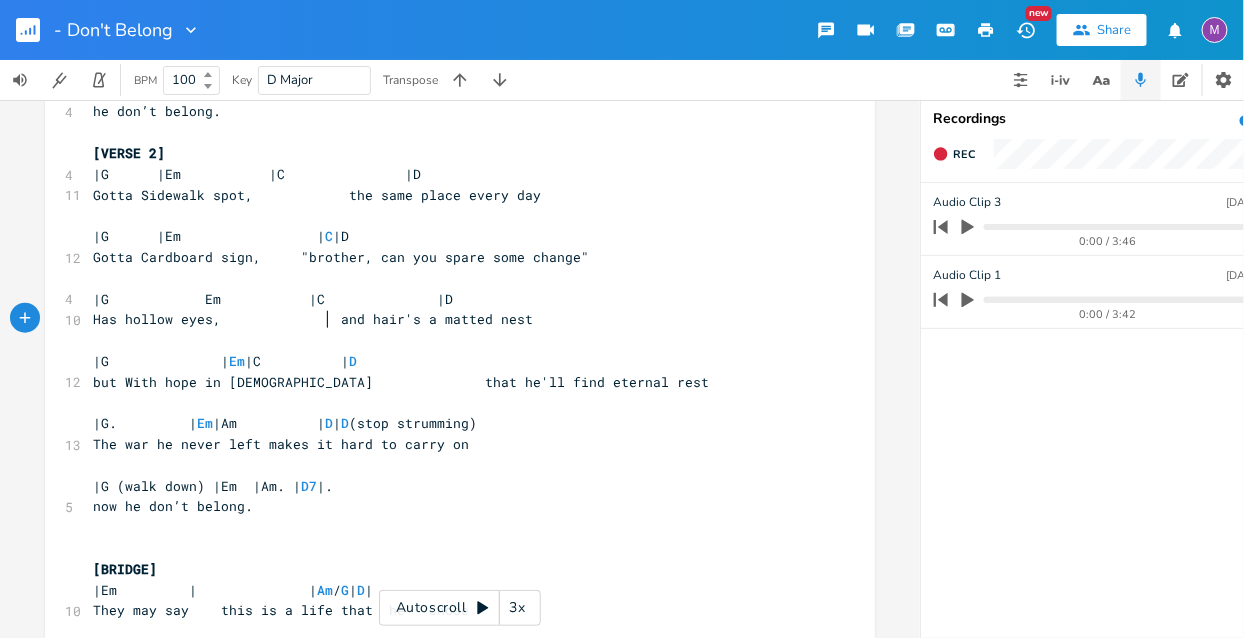 click on "Has hollow eyes,               and hair's a matted nest" at bounding box center (313, 319) 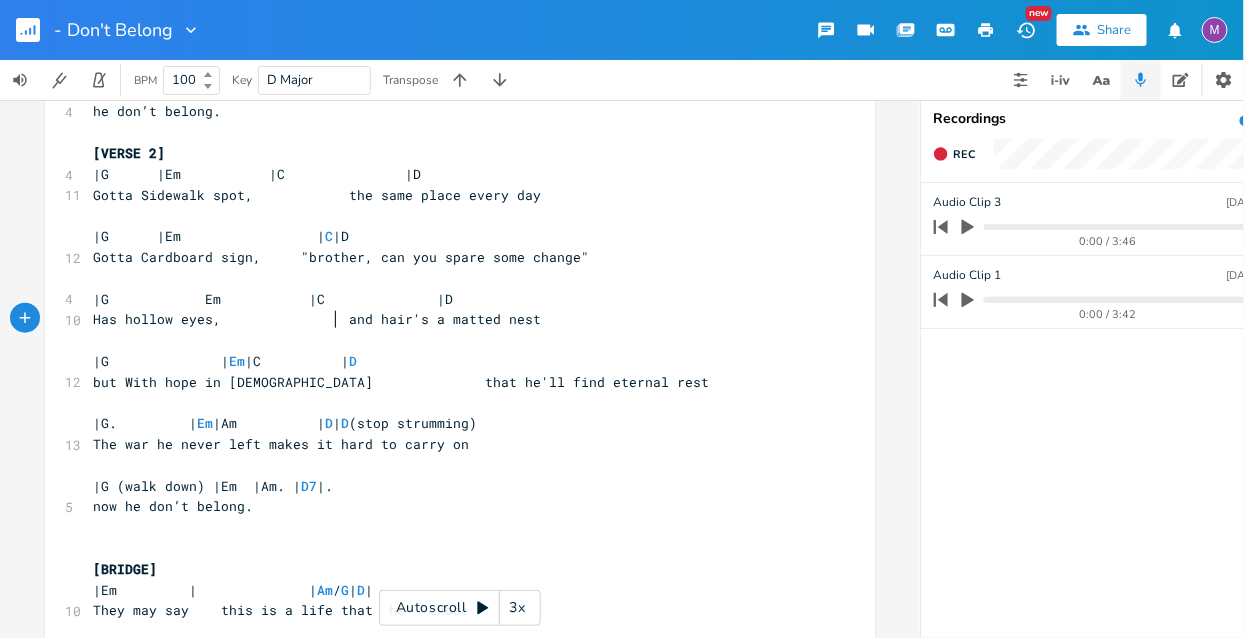 scroll, scrollTop: 0, scrollLeft: 4, axis: horizontal 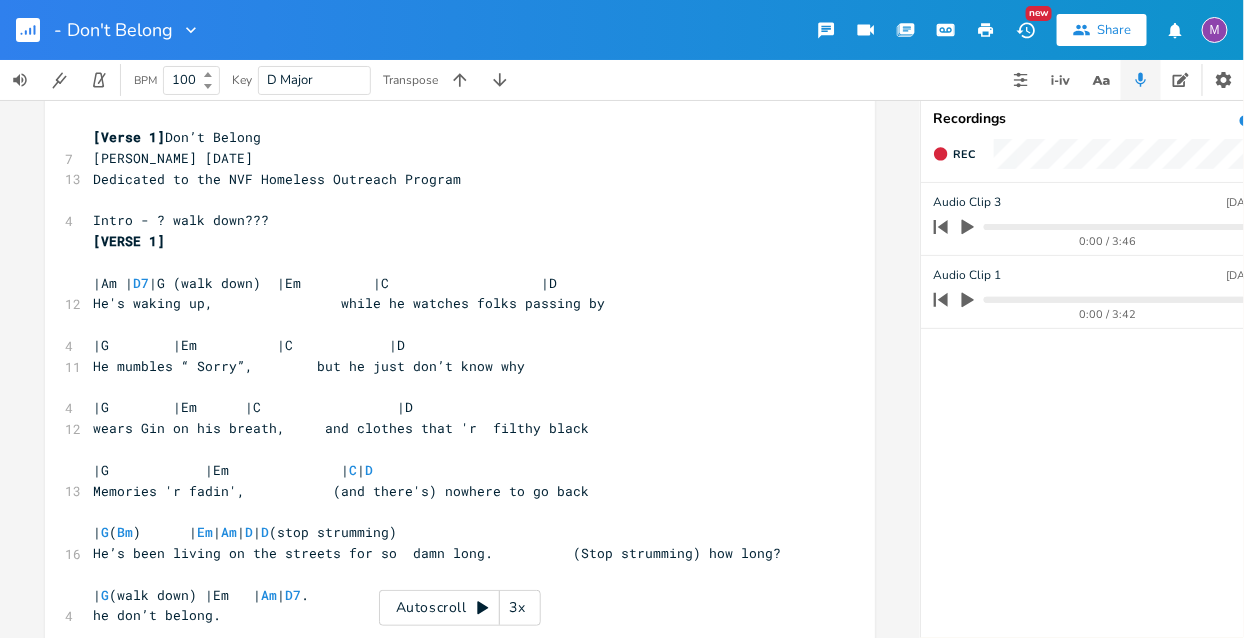 click on "He's waking up,                while he watches folks passing by" at bounding box center [349, 303] 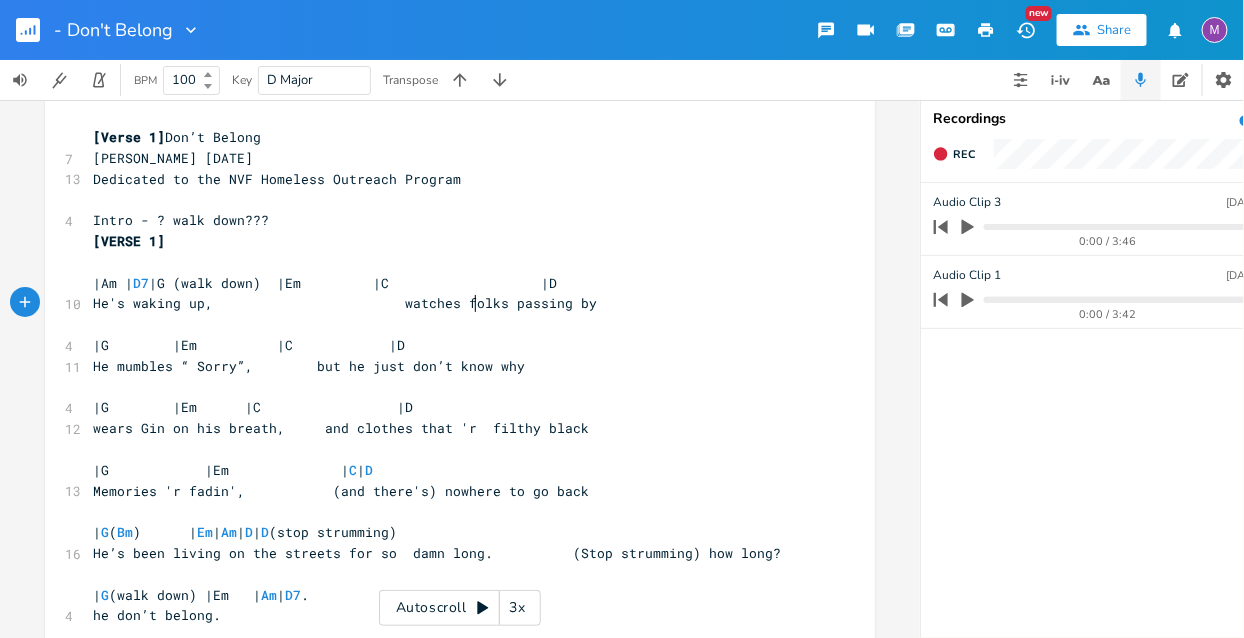 scroll, scrollTop: 0, scrollLeft: 33, axis: horizontal 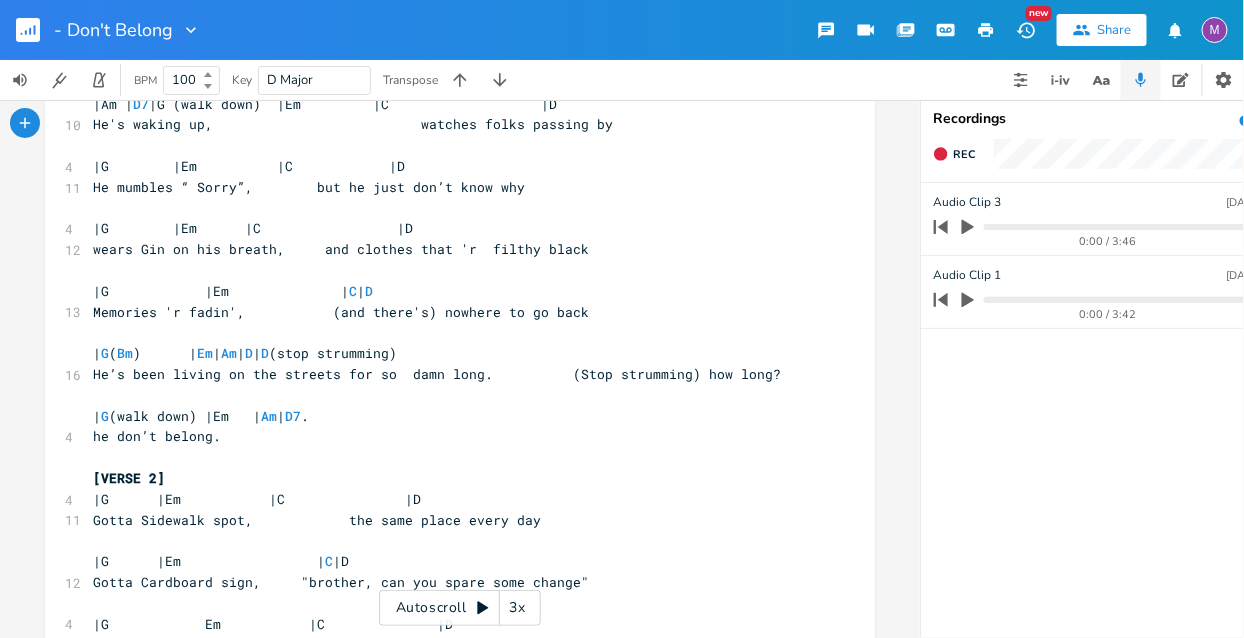click on "Memories 'r fadin',           (and there's) nowhere to go back" at bounding box center (341, 312) 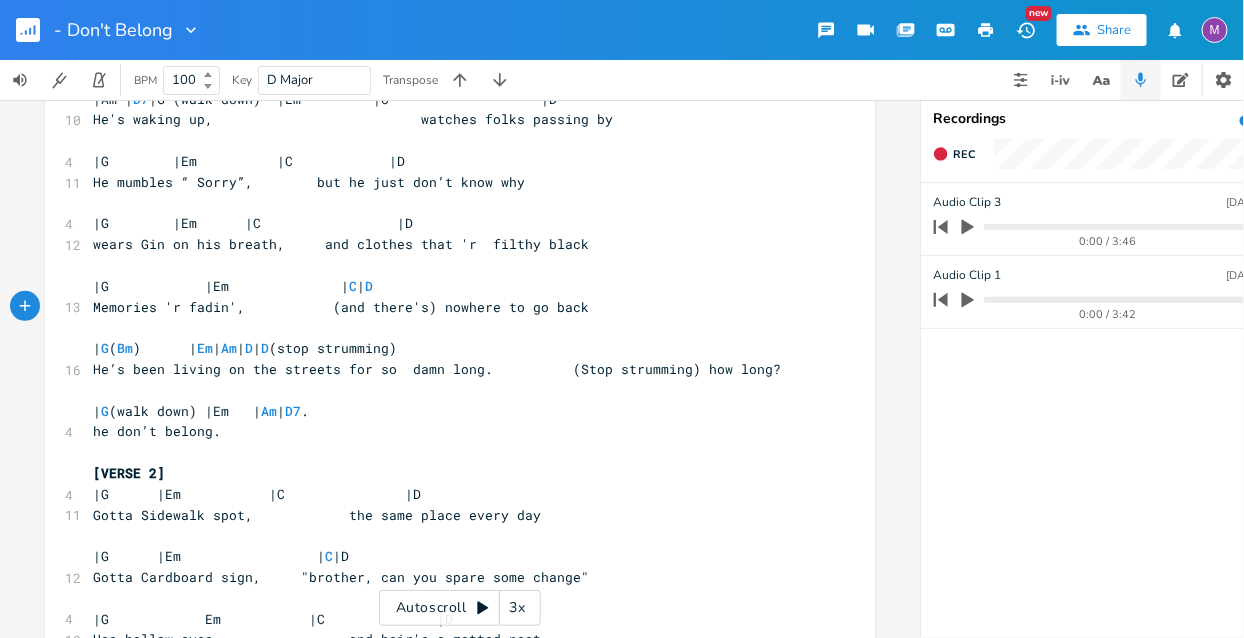 scroll, scrollTop: 210, scrollLeft: 0, axis: vertical 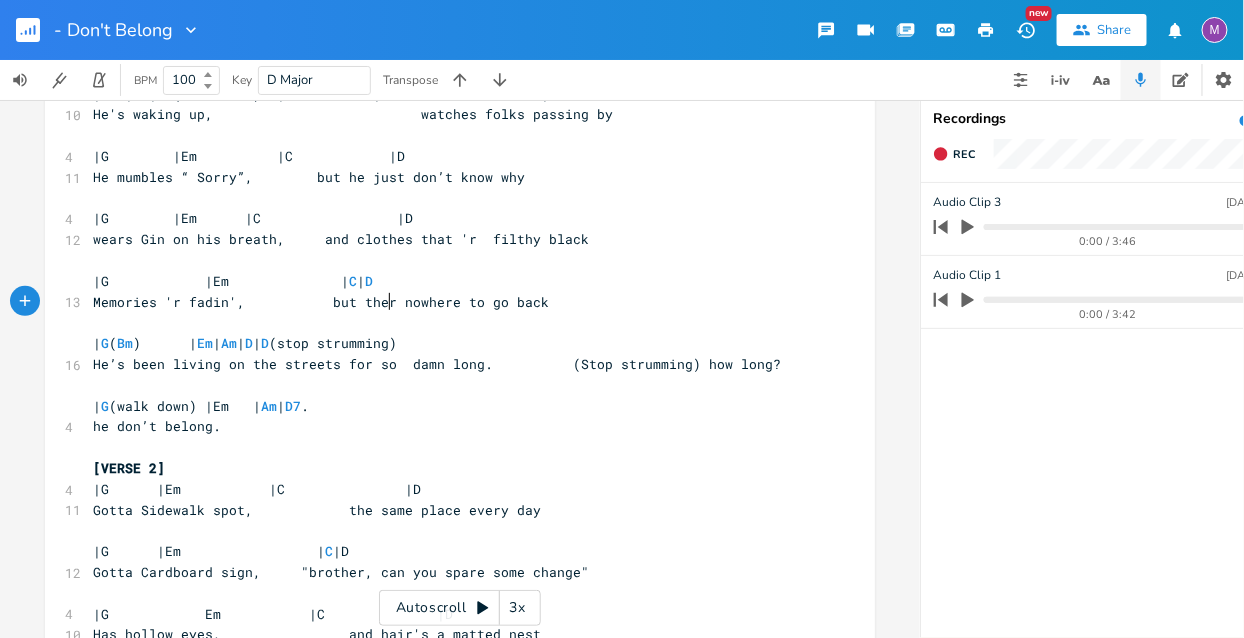 type on "but ther'" 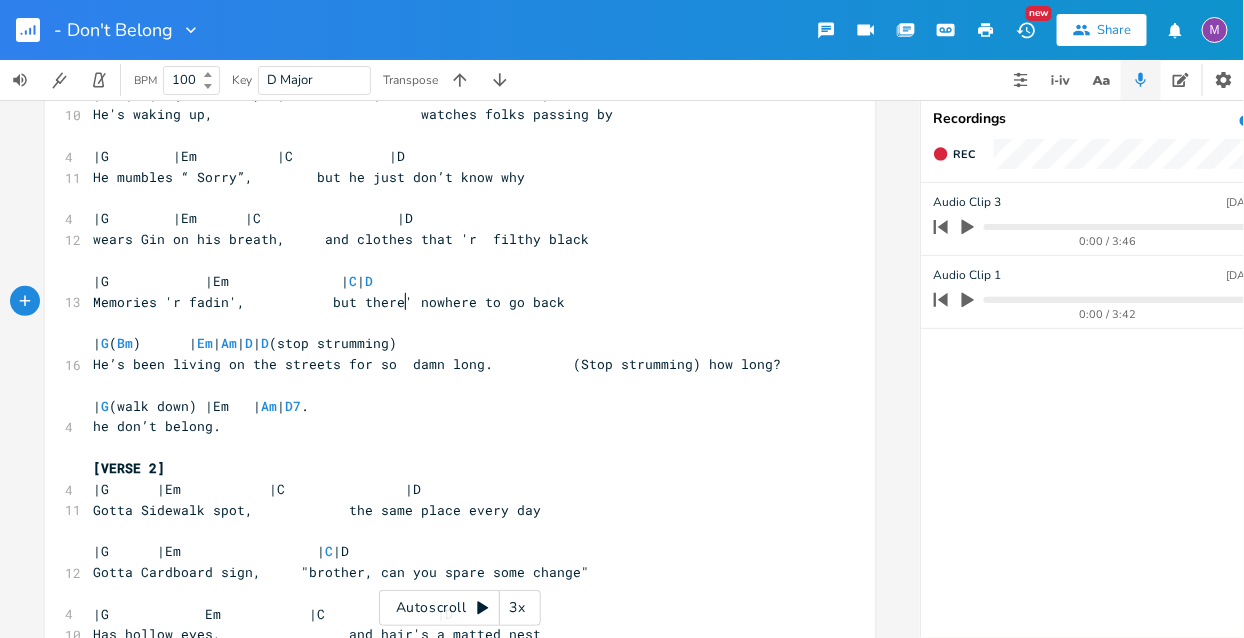 type on "e's" 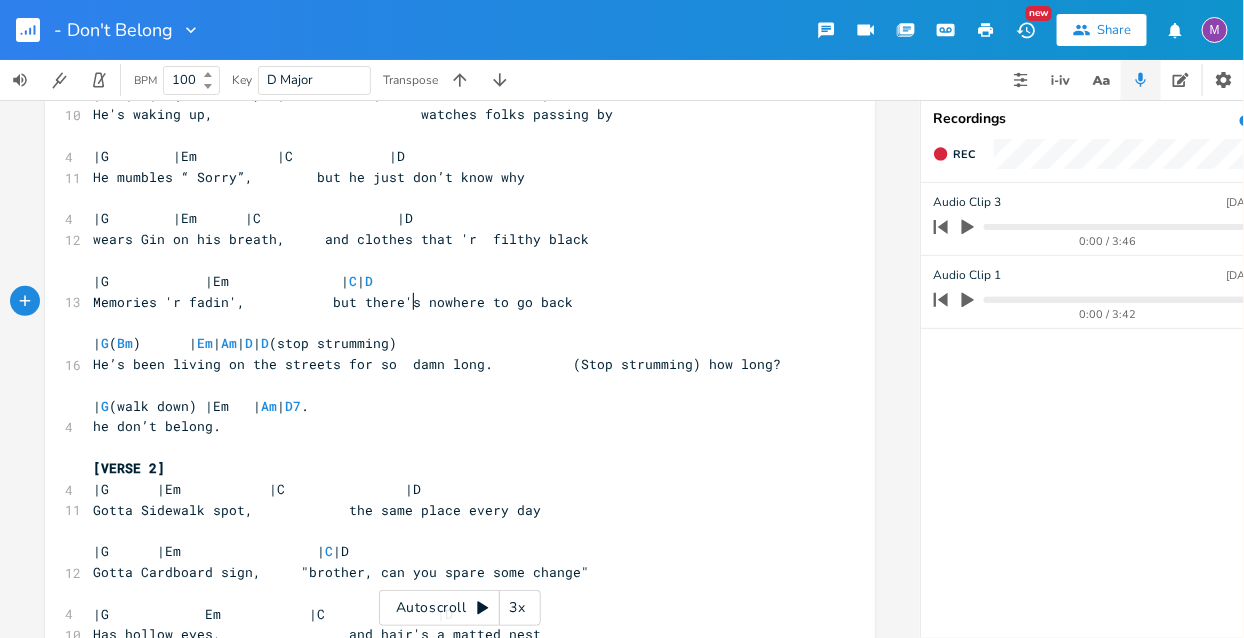 scroll, scrollTop: 0, scrollLeft: 15, axis: horizontal 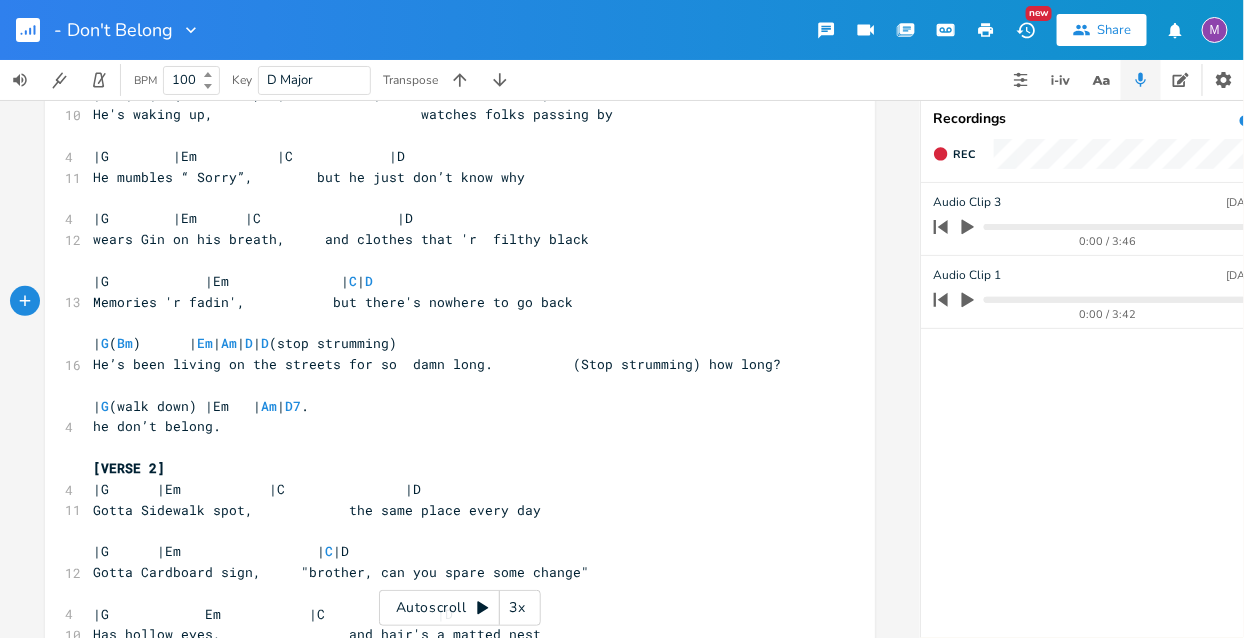 click on "Memories 'r fadin',           but there's nowhere to go back" at bounding box center [333, 302] 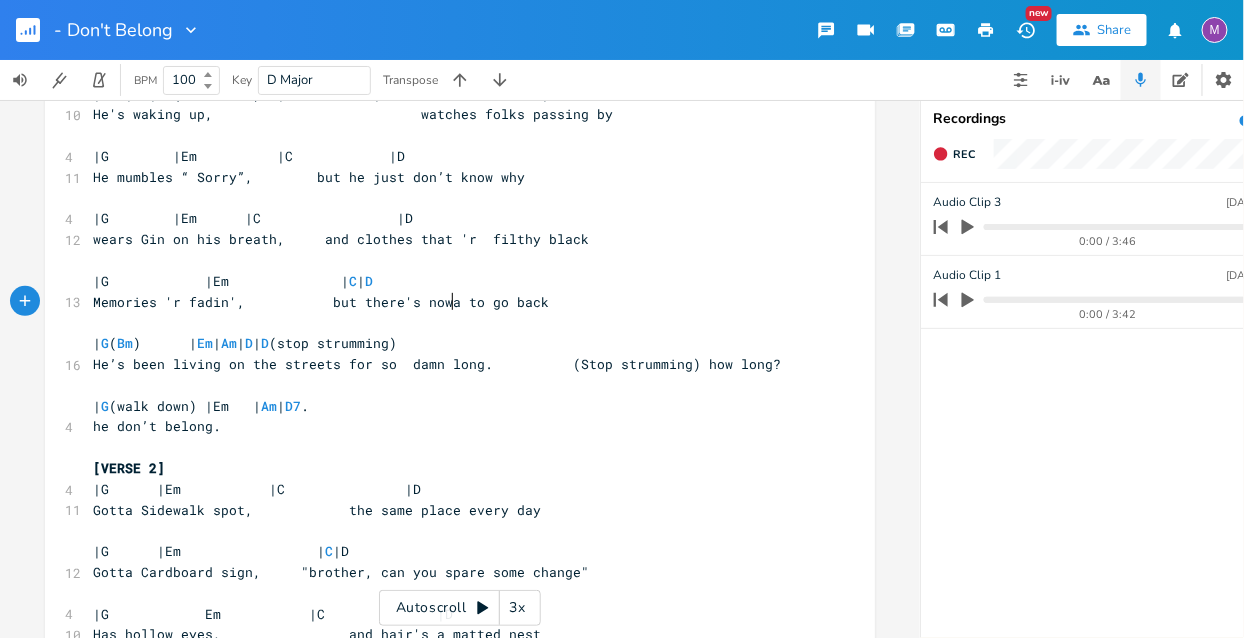 type on "ay" 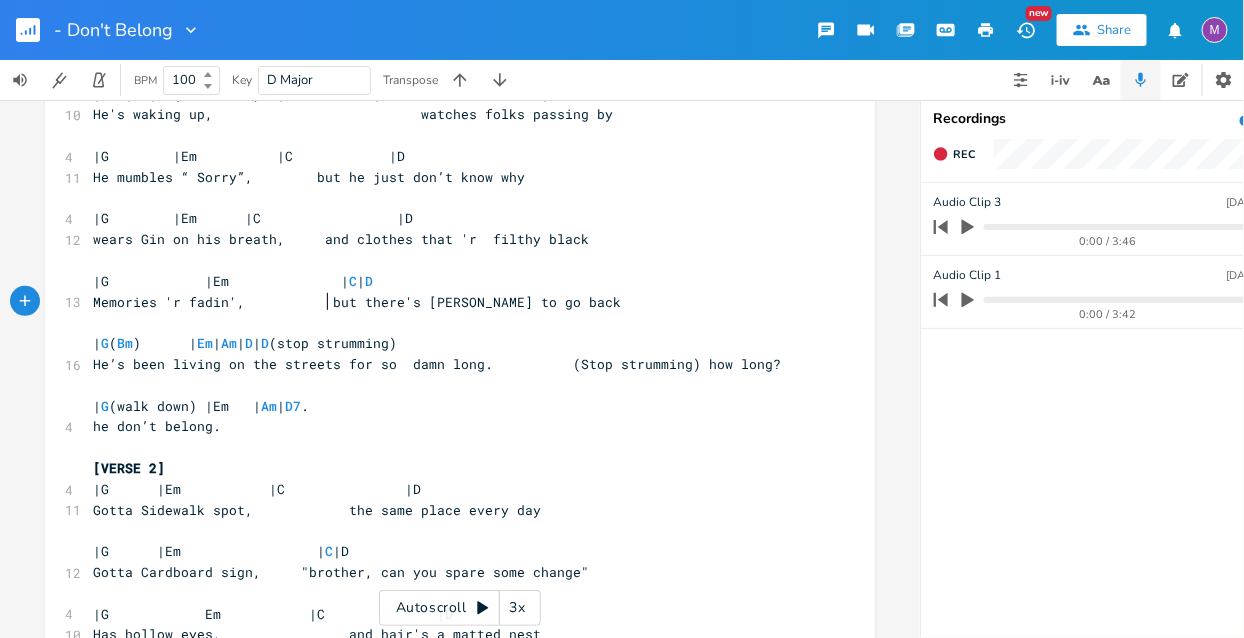 click on "Memories 'r fadin',           but there's [PERSON_NAME] to go back" at bounding box center (357, 302) 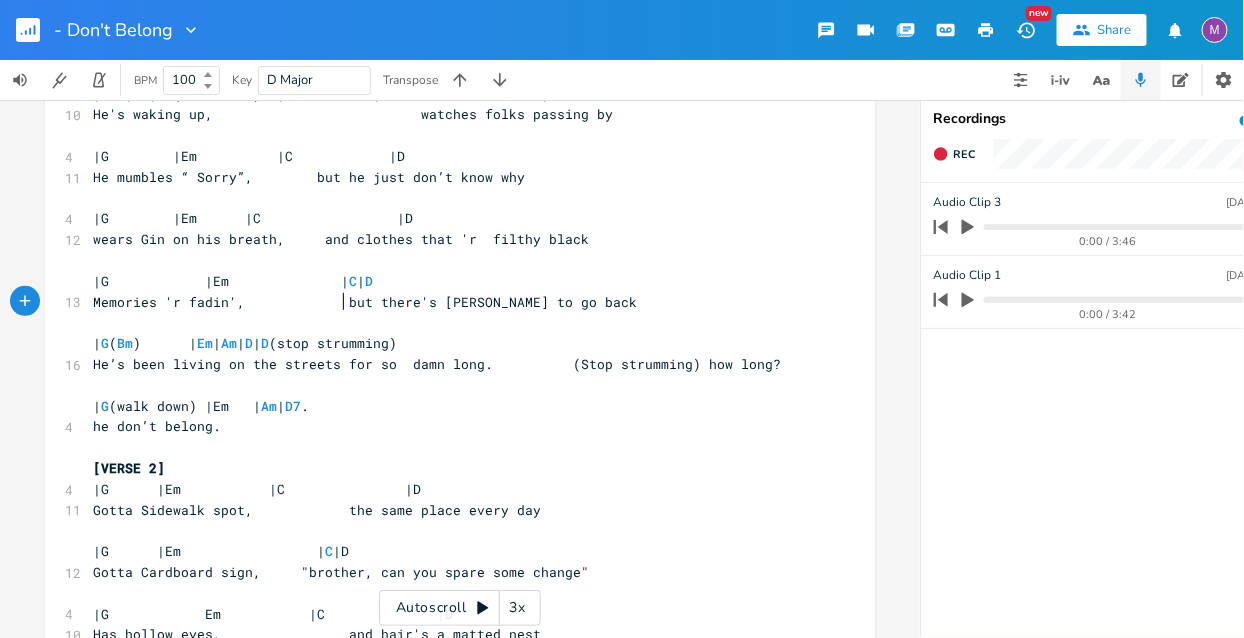 scroll, scrollTop: 0, scrollLeft: 9, axis: horizontal 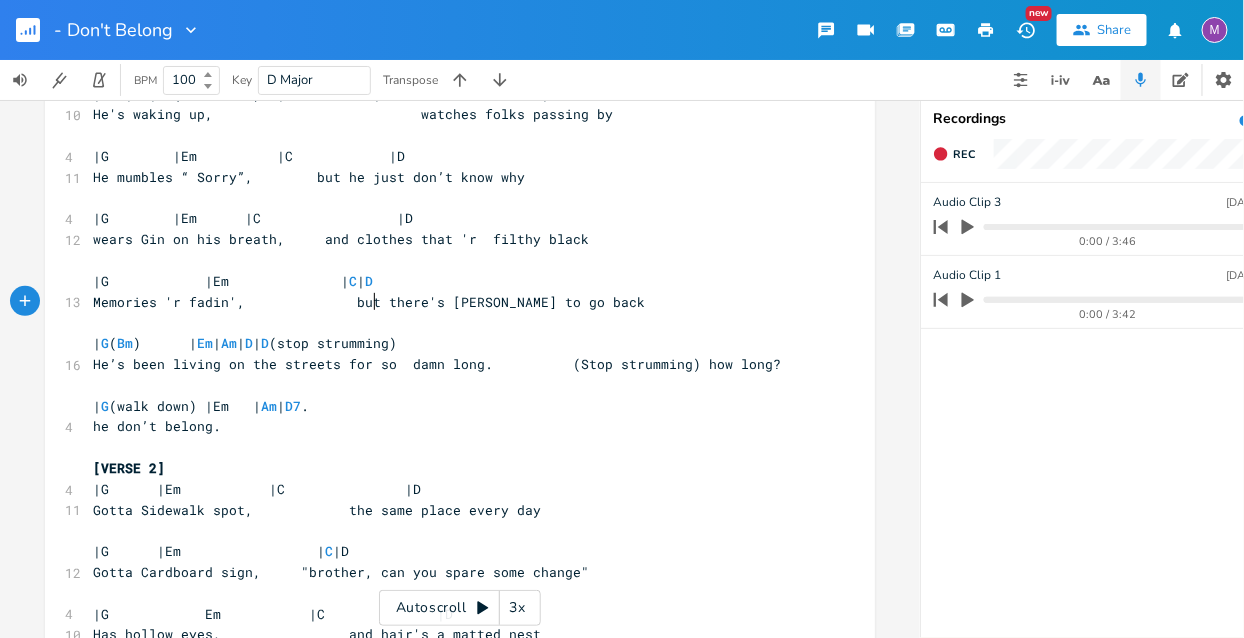 click on "Memories 'r fadin',              but there's [PERSON_NAME] to go back" at bounding box center (369, 302) 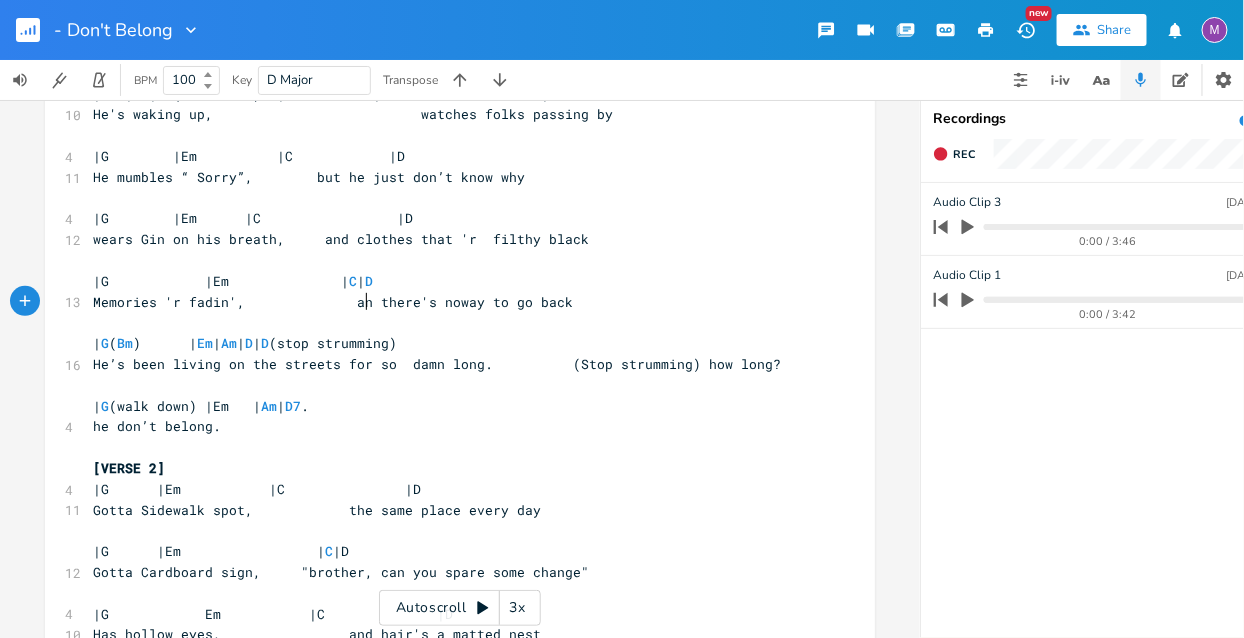 type on "and" 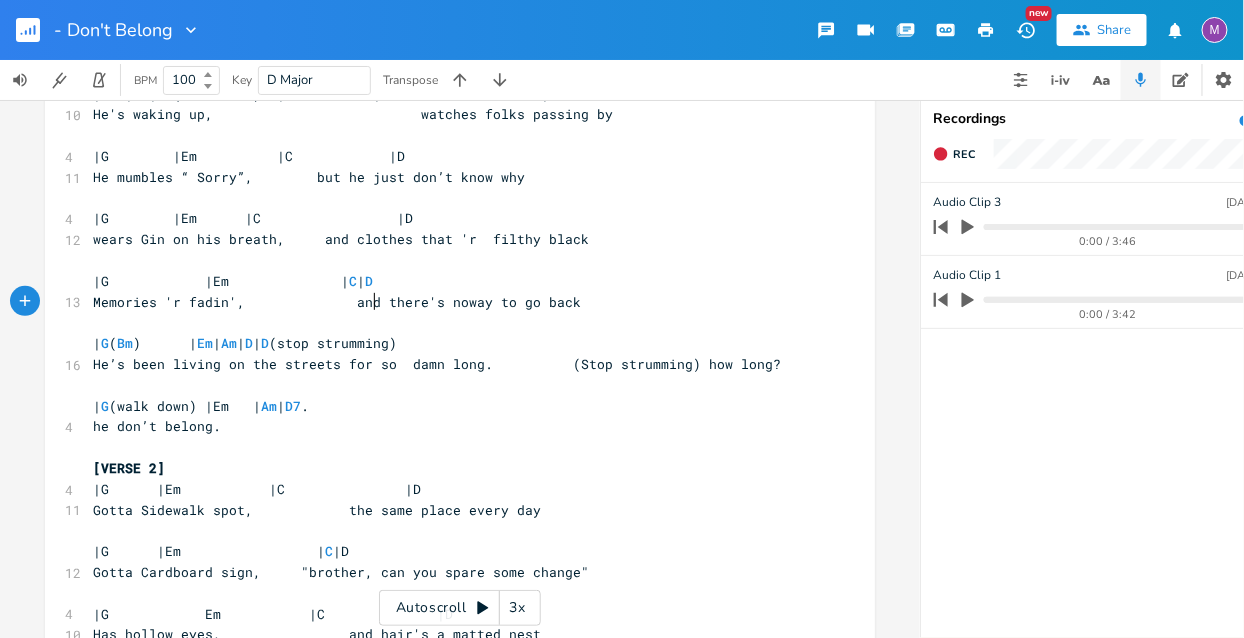 scroll, scrollTop: 0, scrollLeft: 20, axis: horizontal 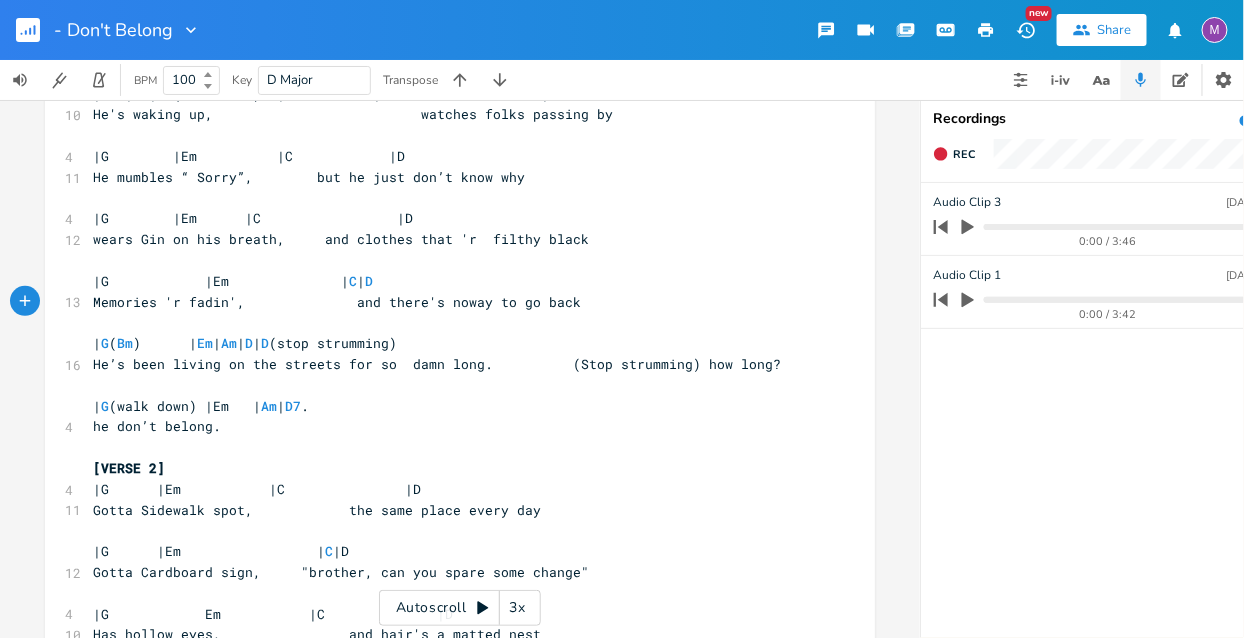 click on "Memories 'r fadin',              and there's noway to go back" at bounding box center (337, 302) 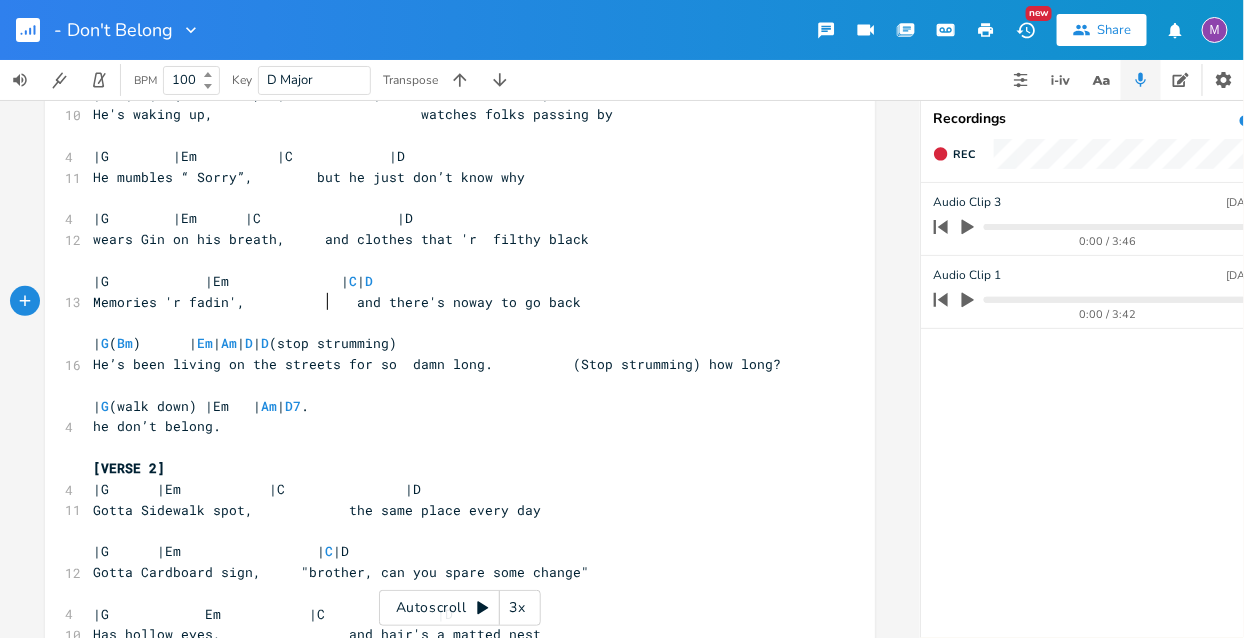 click on "|G            |Em              |  C             |  D" at bounding box center [233, 281] 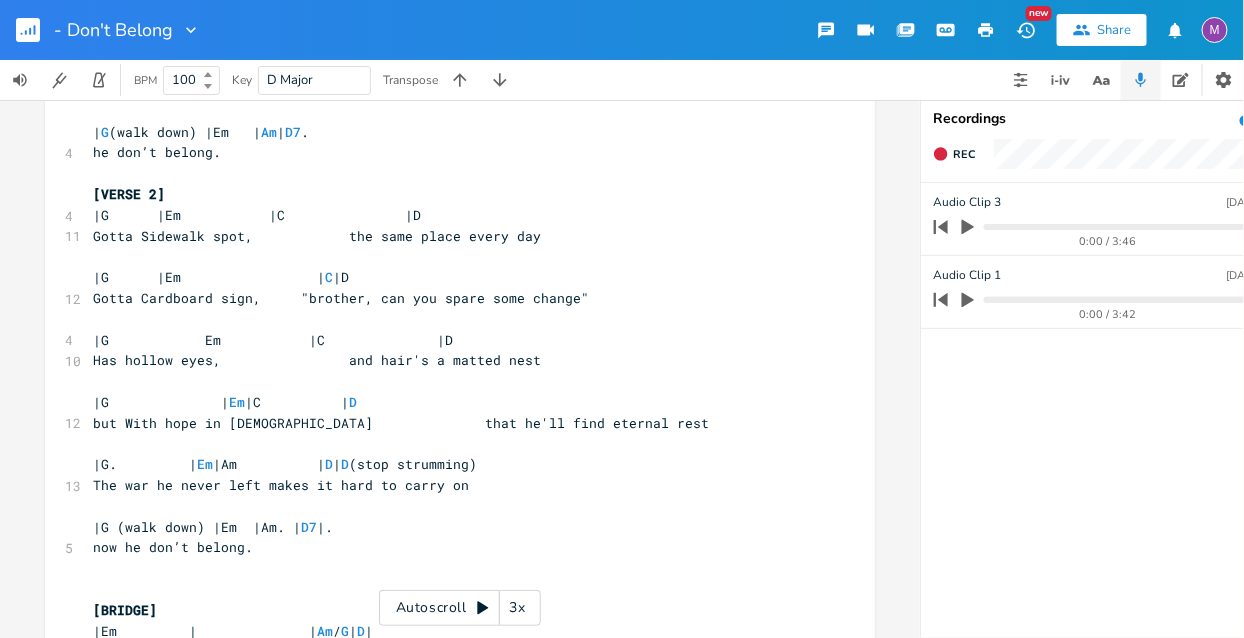 scroll, scrollTop: 501, scrollLeft: 0, axis: vertical 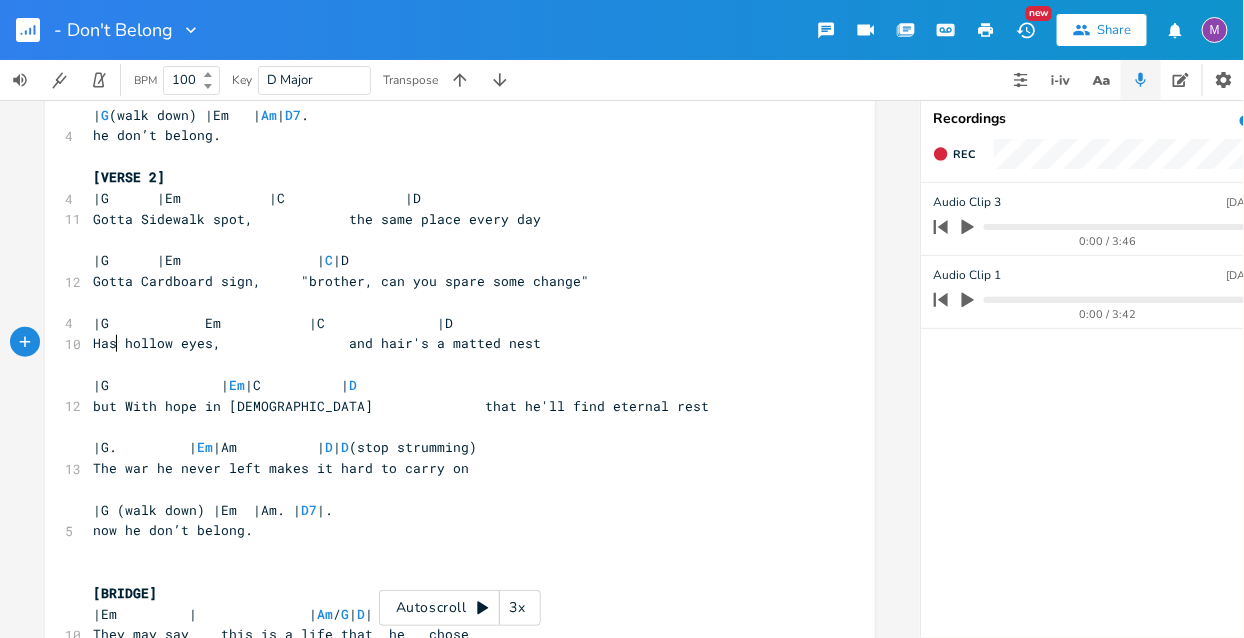 click on "Has hollow eyes,                and hair's a matted nest" at bounding box center (317, 343) 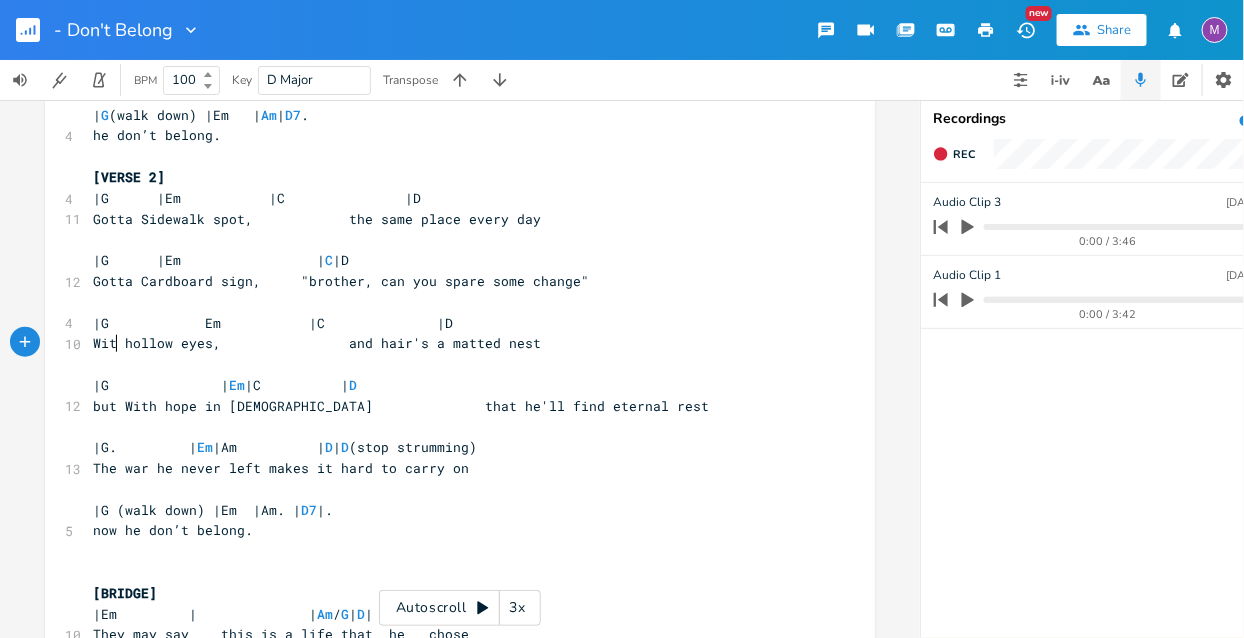 type on "With" 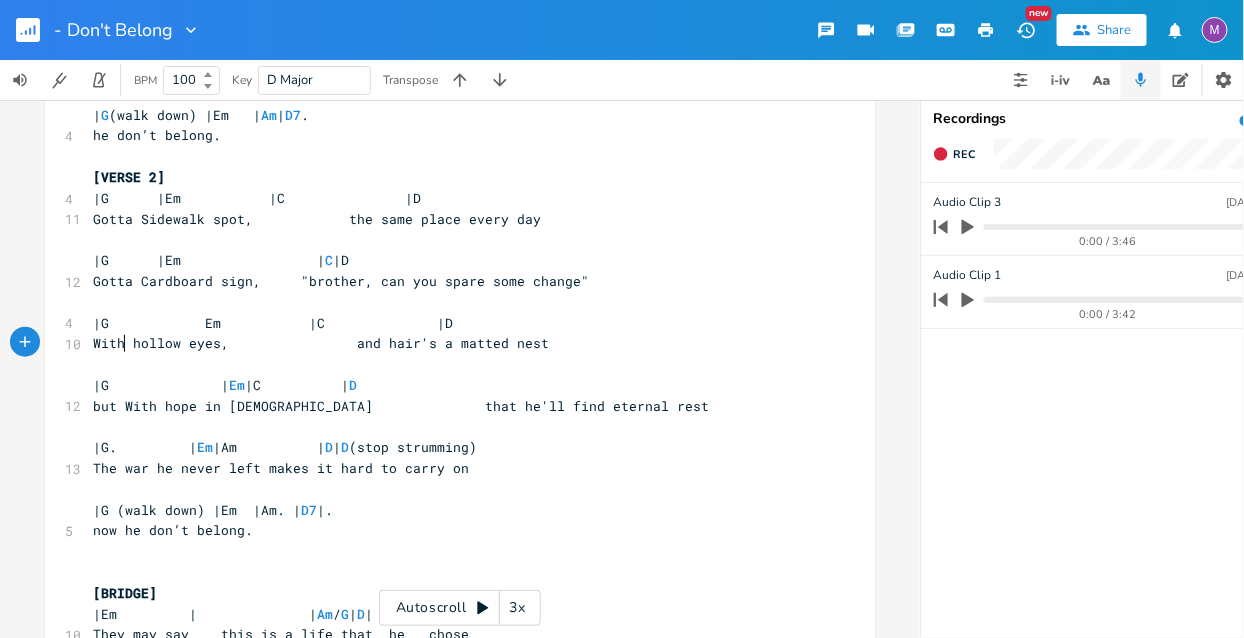 click on "With hollow eyes,                and hair's a matted nest" at bounding box center [321, 343] 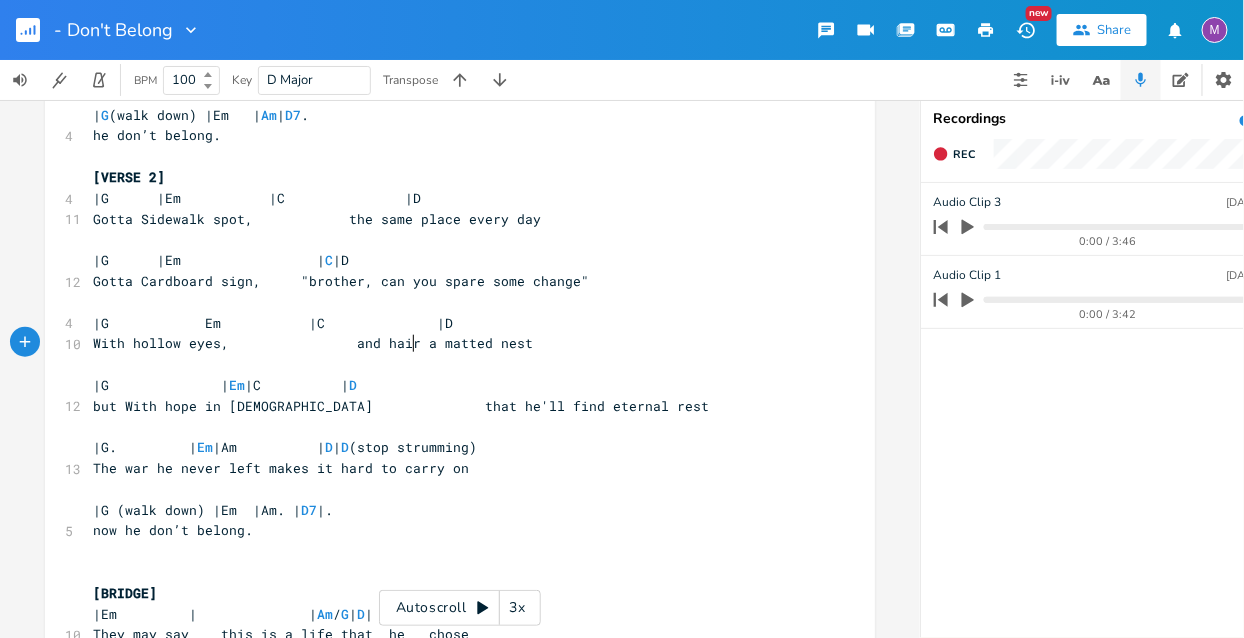 click on "but With hope in [DEMOGRAPHIC_DATA]              that he'll find eternal rest" at bounding box center (401, 406) 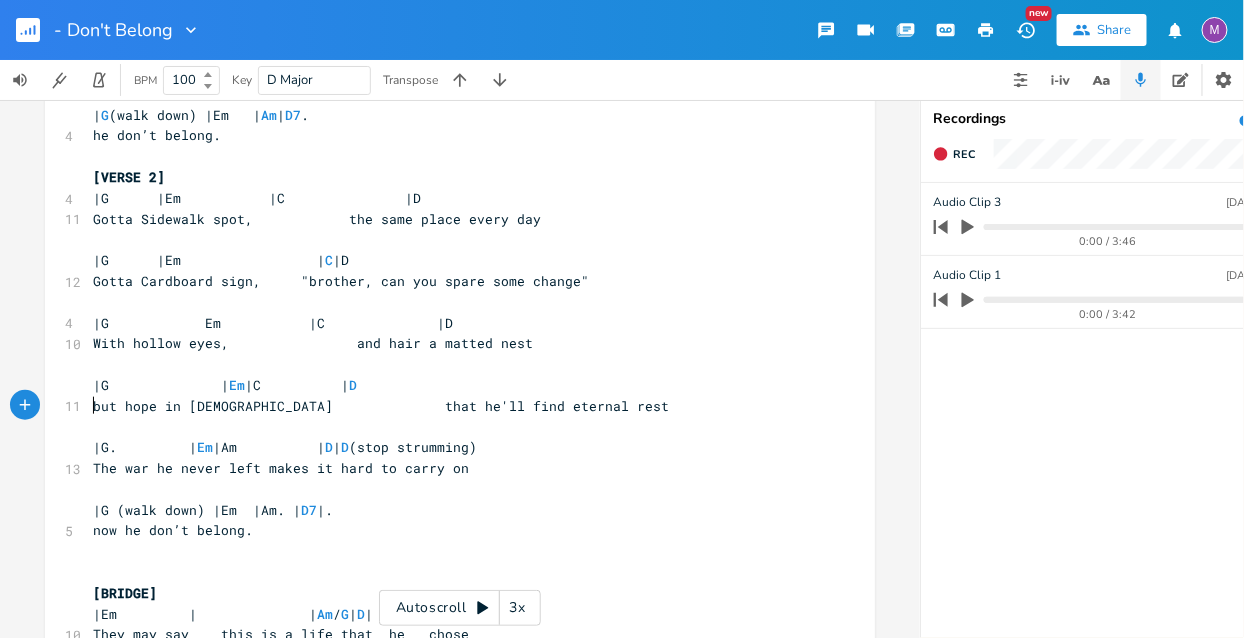 click on "but hope in [DEMOGRAPHIC_DATA]              that he'll find eternal rest" at bounding box center [381, 406] 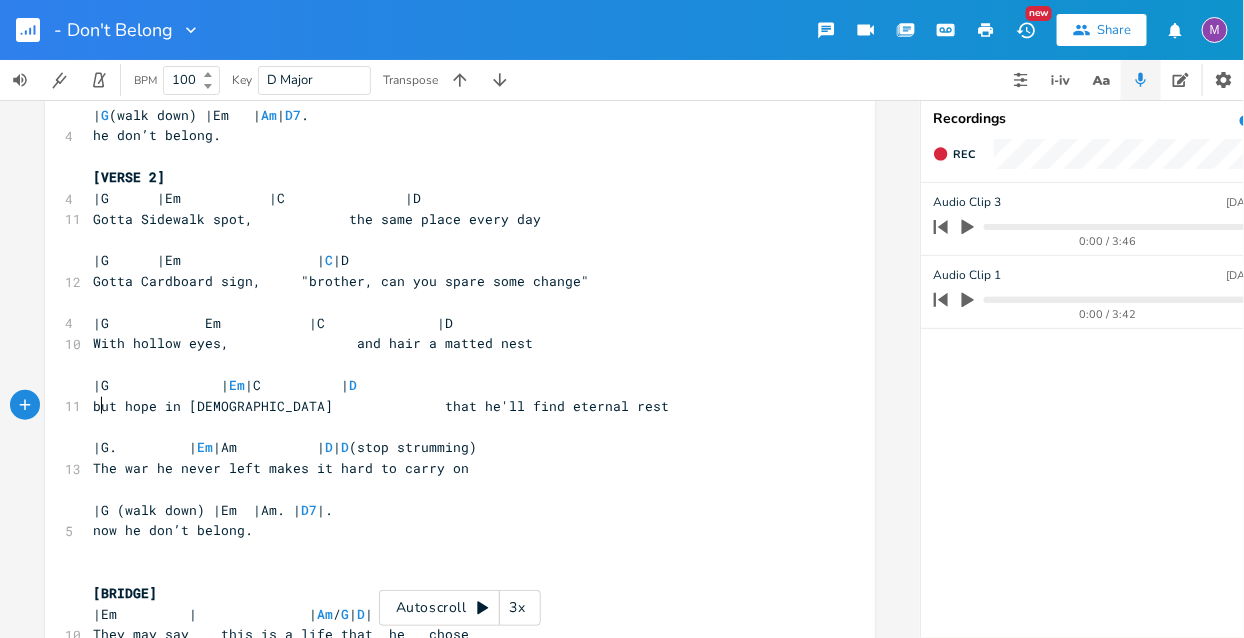 scroll, scrollTop: 0, scrollLeft: 5, axis: horizontal 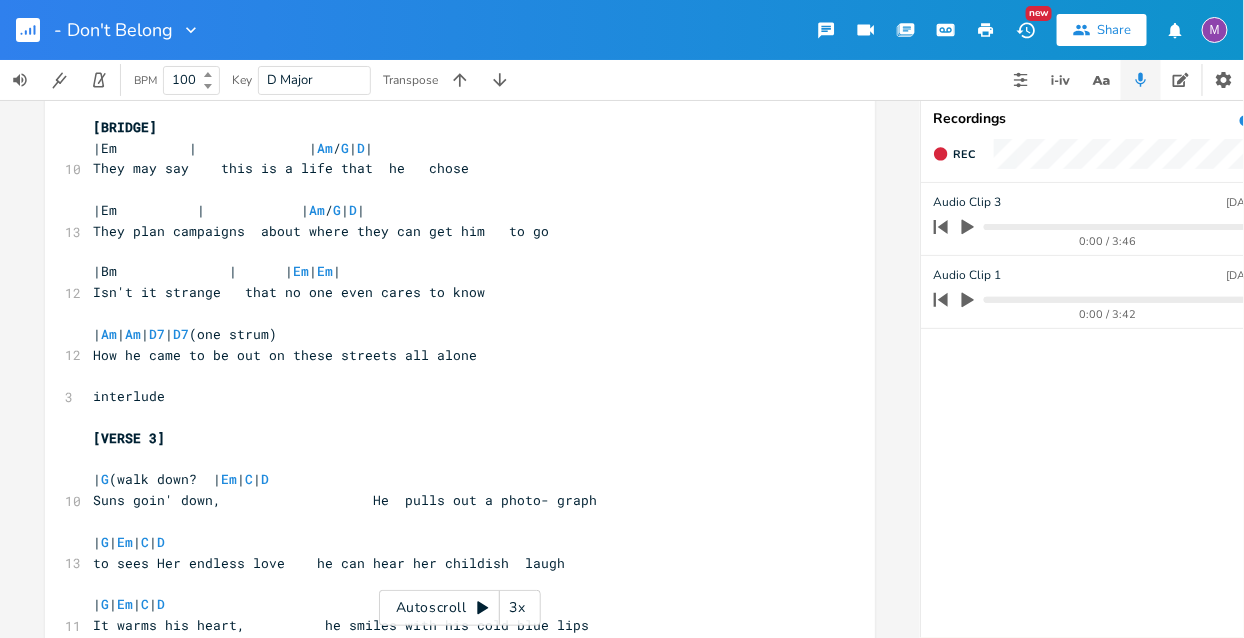 click on "They plan campaigns  about where they can get him   to go" at bounding box center [321, 231] 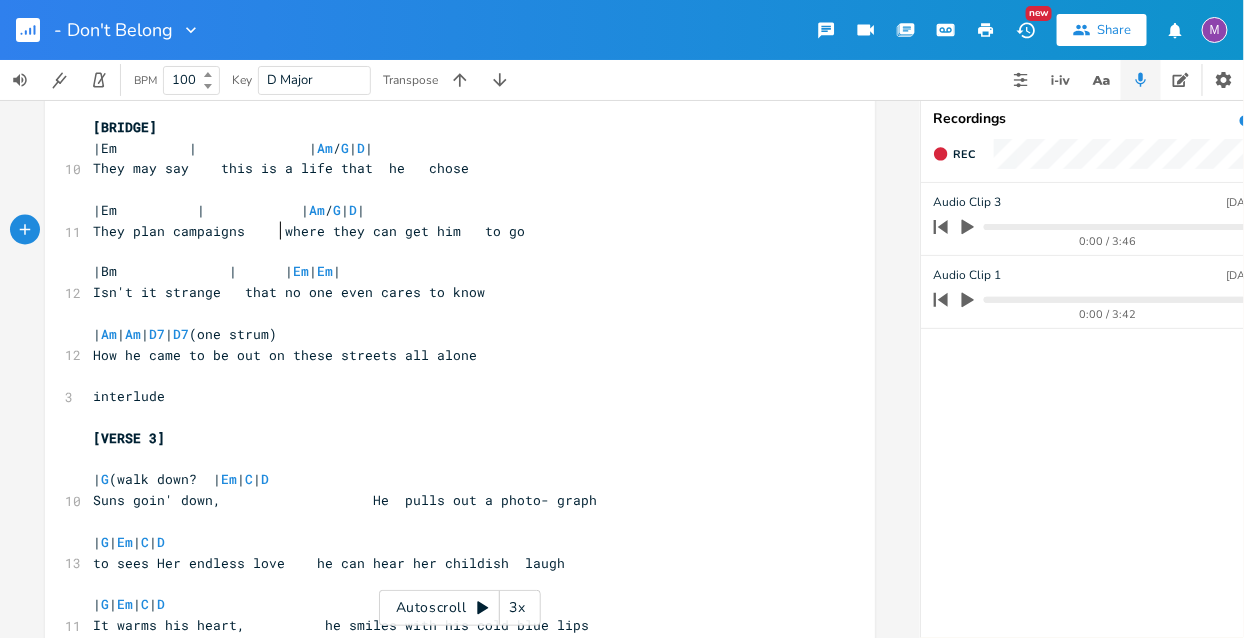 scroll, scrollTop: 0, scrollLeft: 9, axis: horizontal 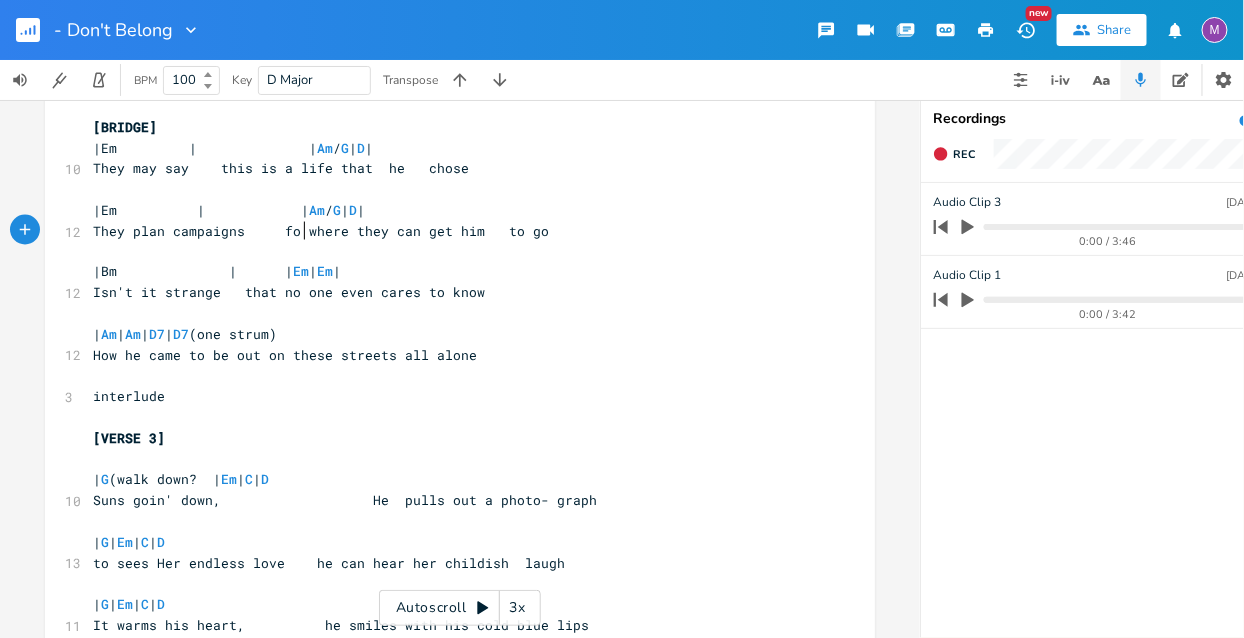 type on "for" 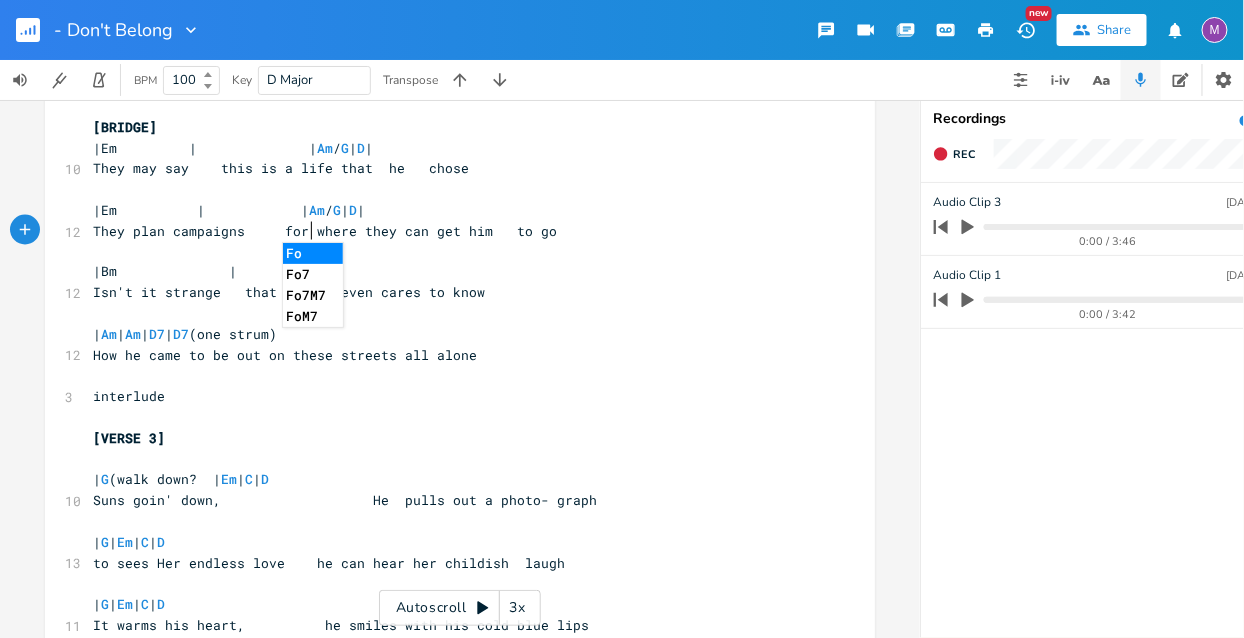 scroll, scrollTop: 0, scrollLeft: 25, axis: horizontal 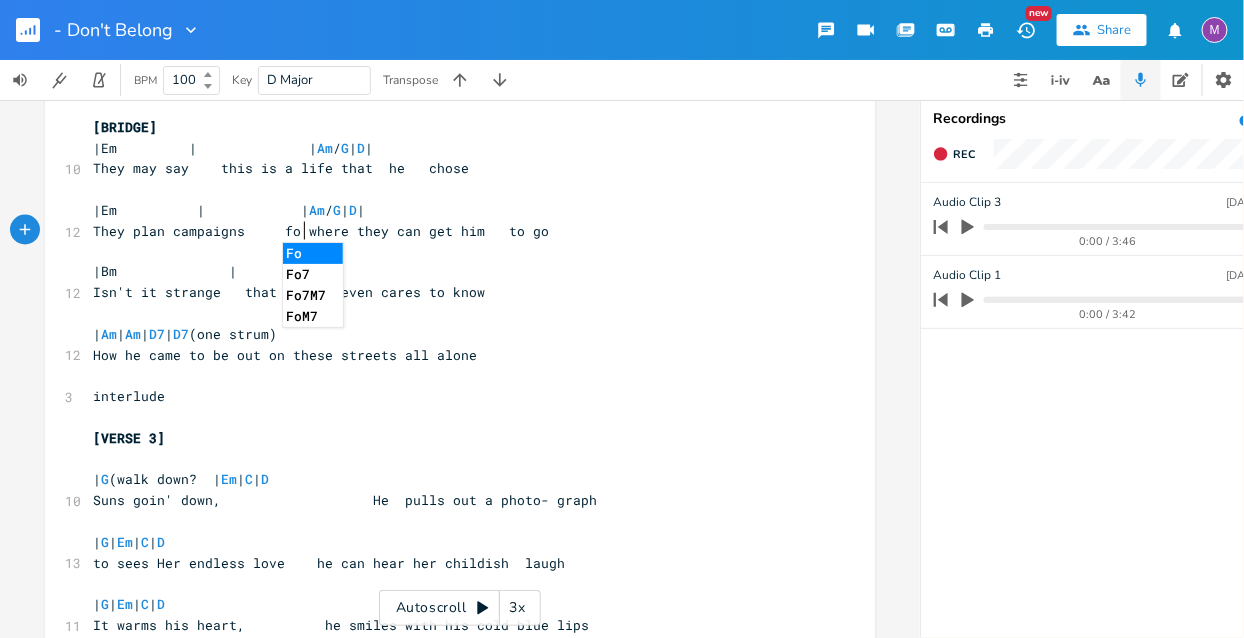 type on "r" 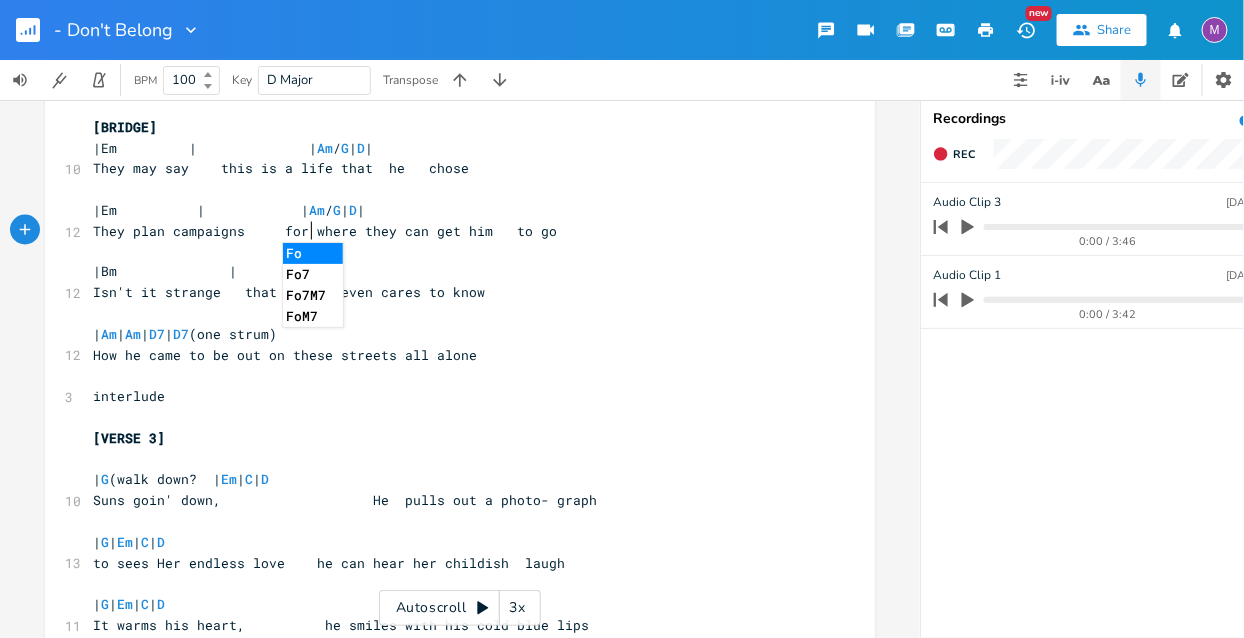 scroll, scrollTop: 0, scrollLeft: 4, axis: horizontal 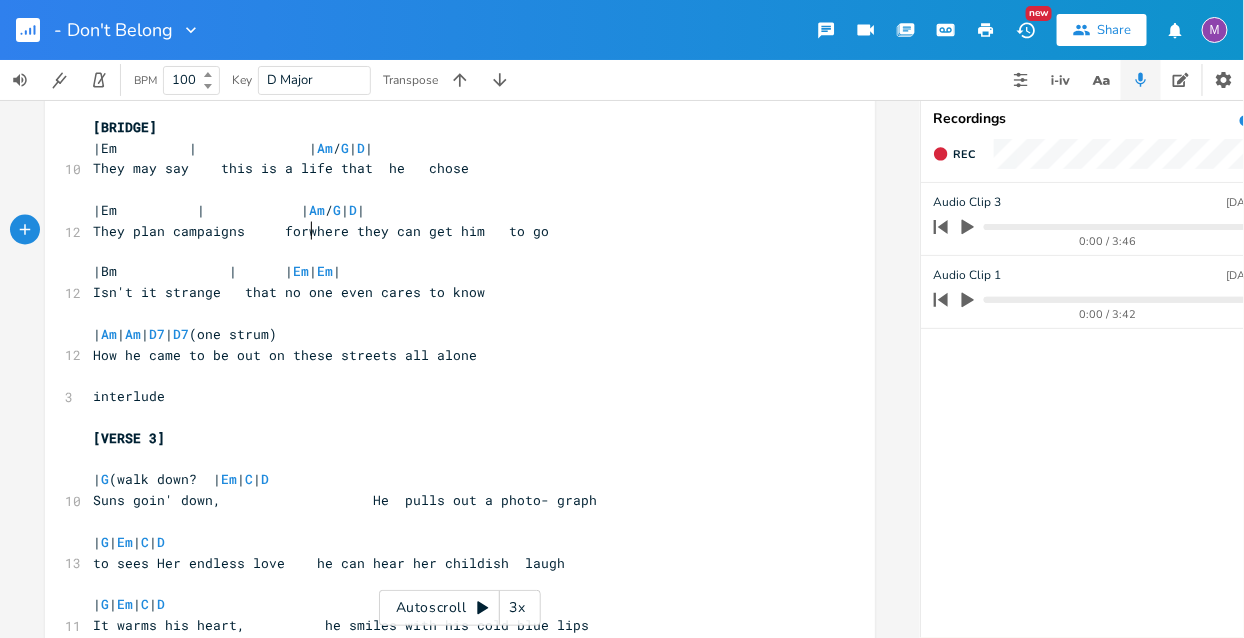type on "-" 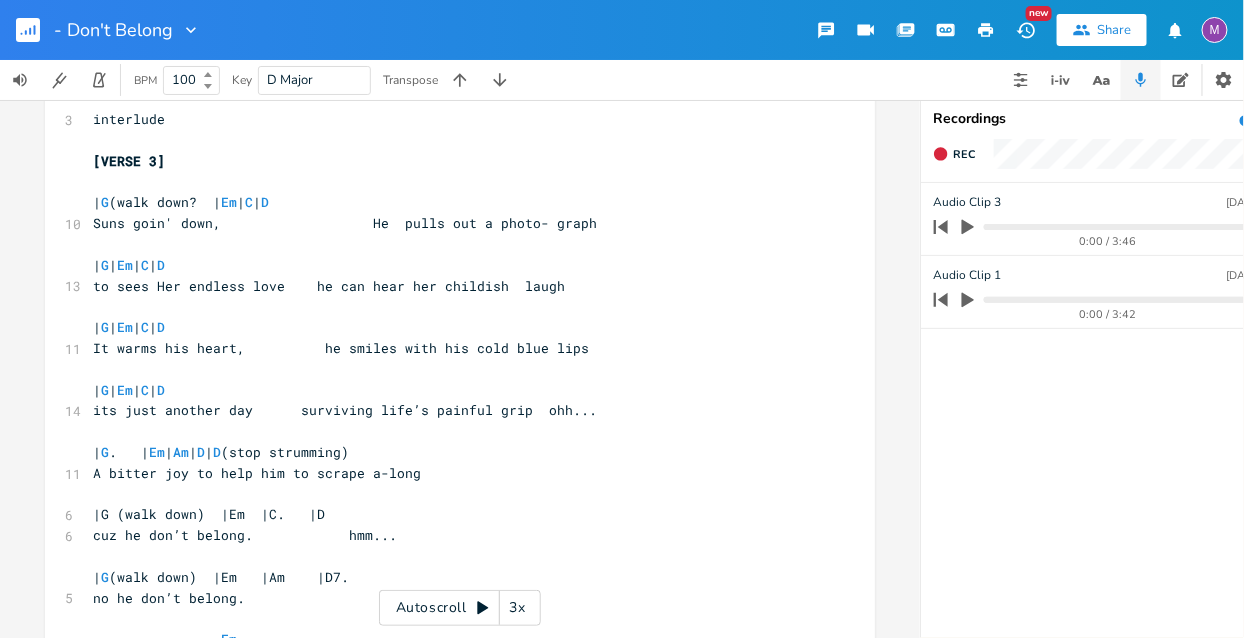 scroll, scrollTop: 1247, scrollLeft: 0, axis: vertical 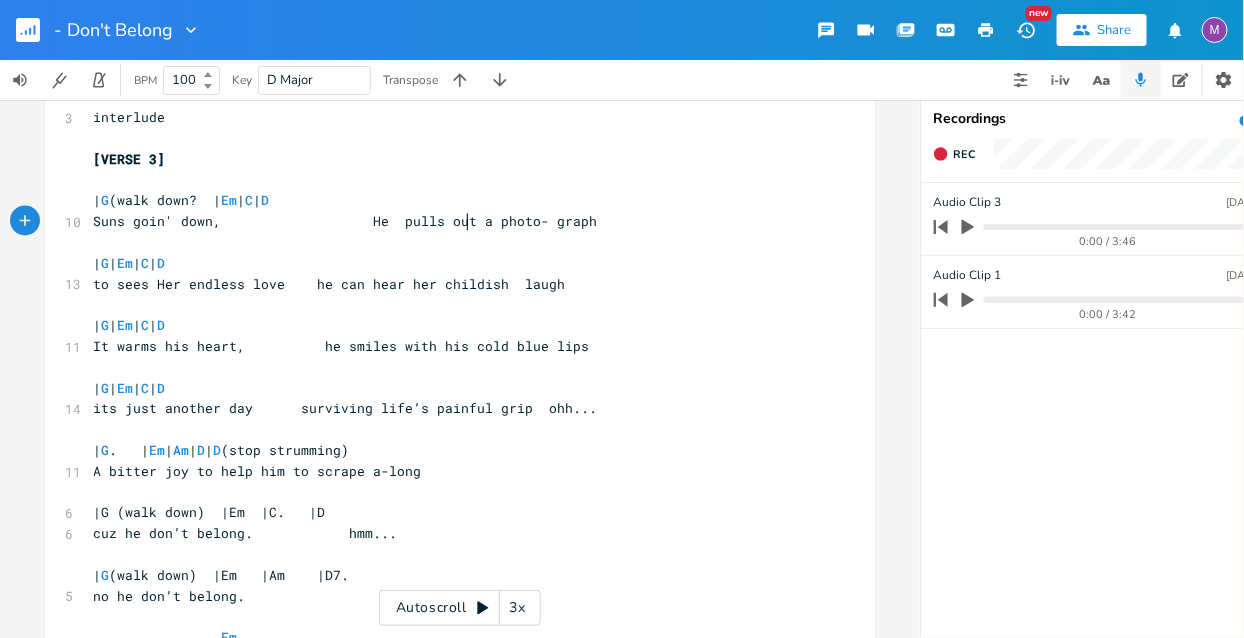 click on "Suns goin' down,                   He  pulls out a photo- graph" at bounding box center [345, 221] 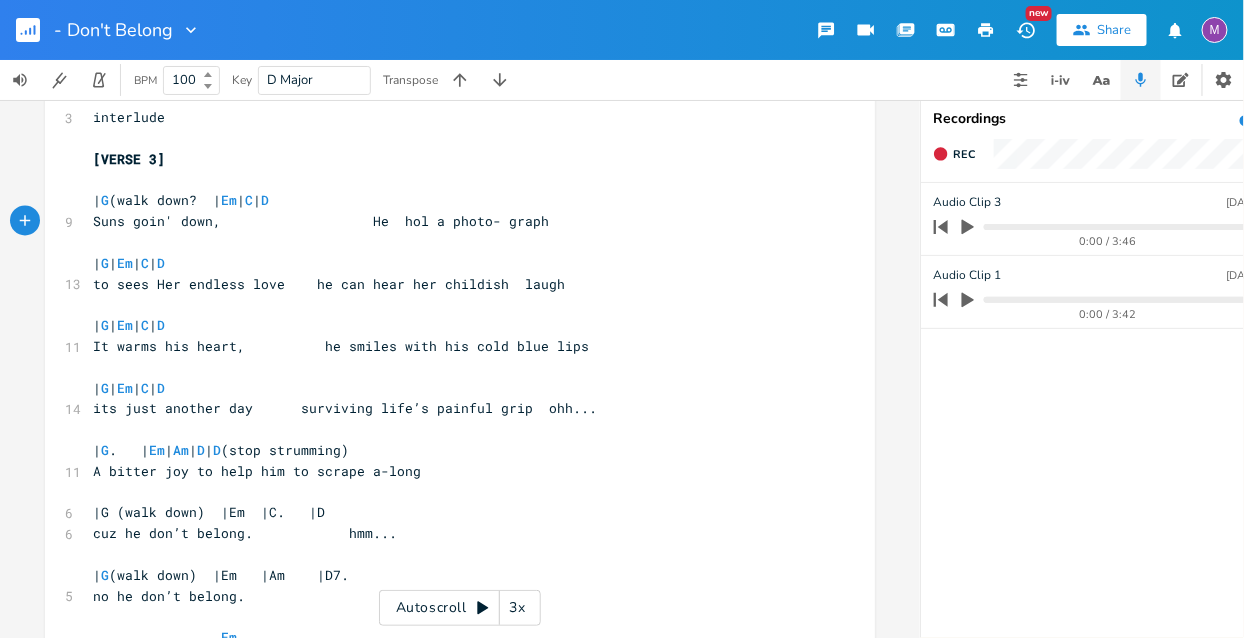 type on "hold" 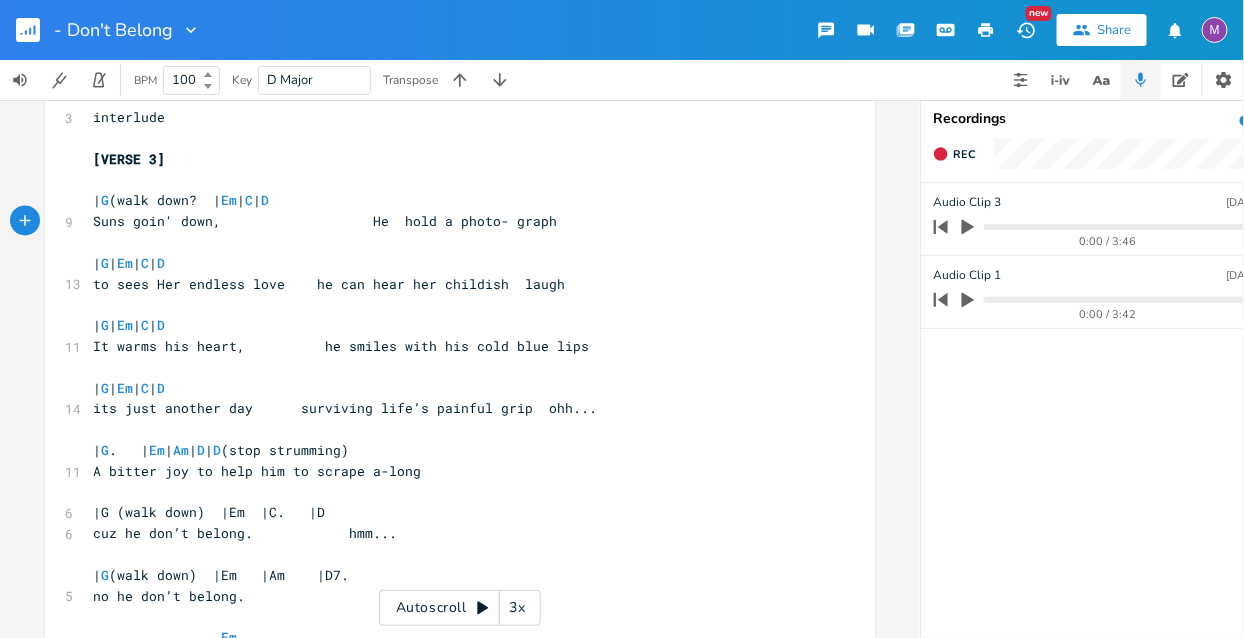 click on "|  G    (walk down?  |  Em      |  C                |  D" at bounding box center (181, 200) 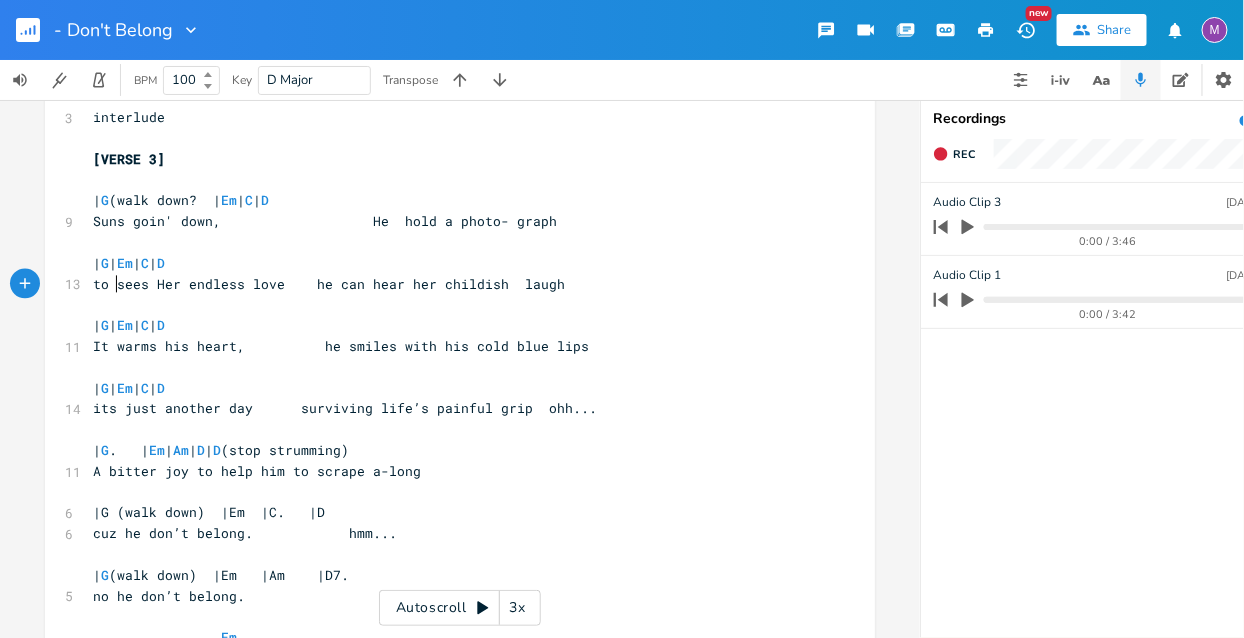 click on "to sees Her endless love    he can hear her childish  laugh" at bounding box center [329, 284] 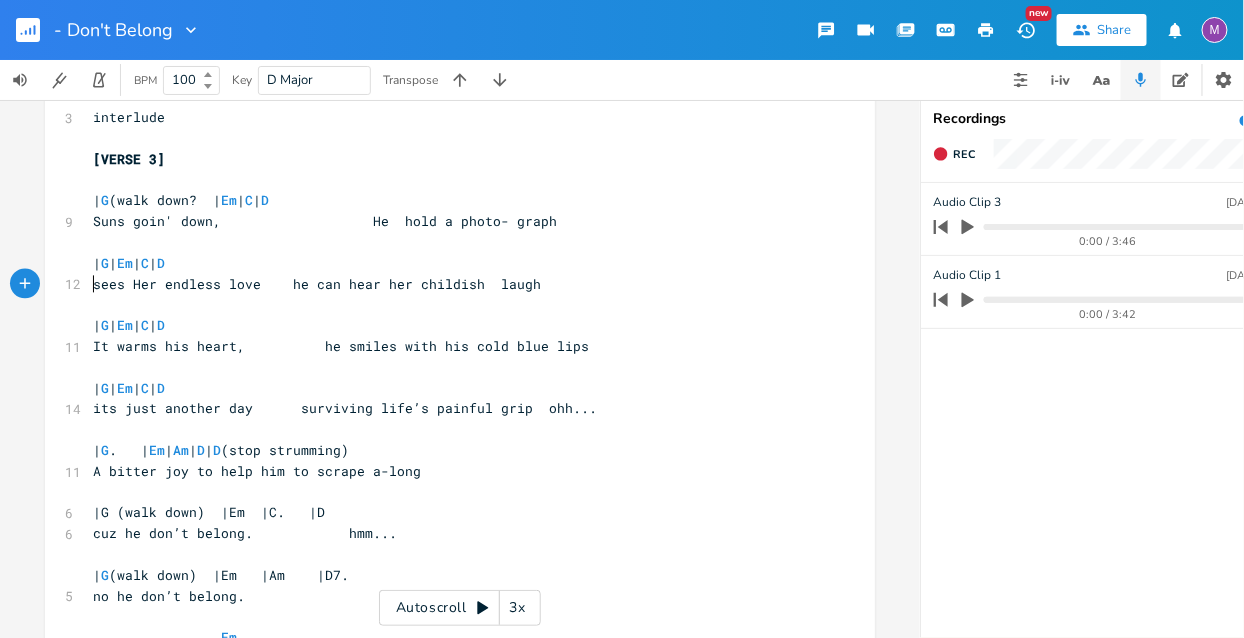 click on "|  G      |  Em           |  C                  |  D" at bounding box center (129, 263) 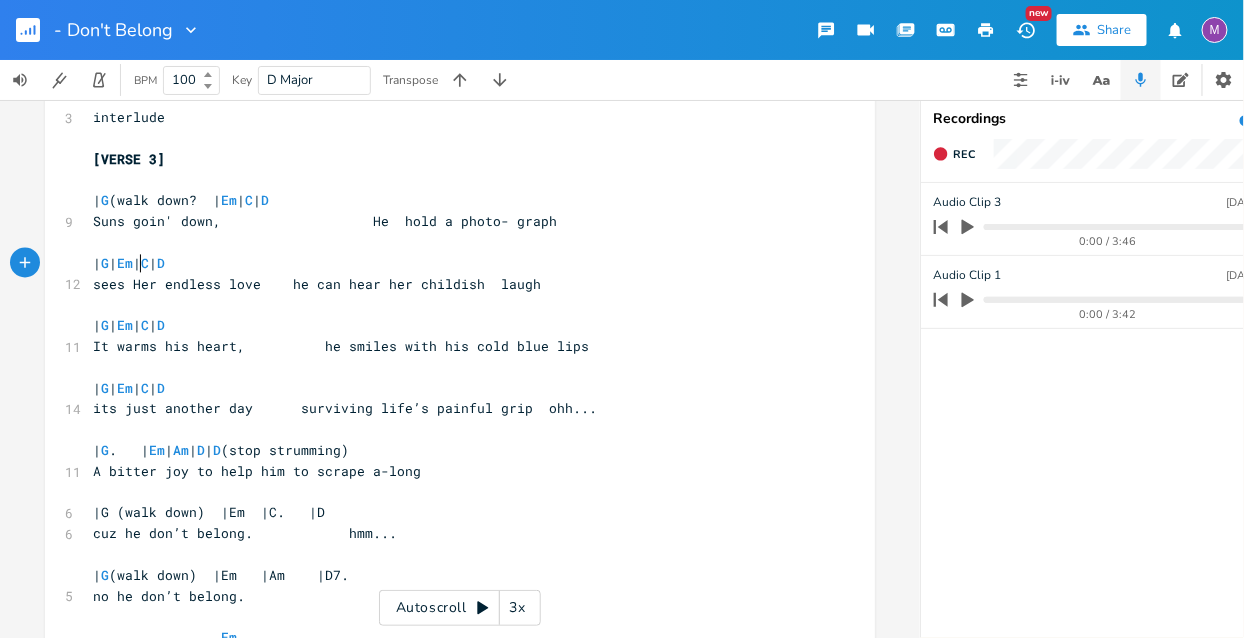 click on "sees Her endless love    he can hear her childish  laugh" at bounding box center [317, 284] 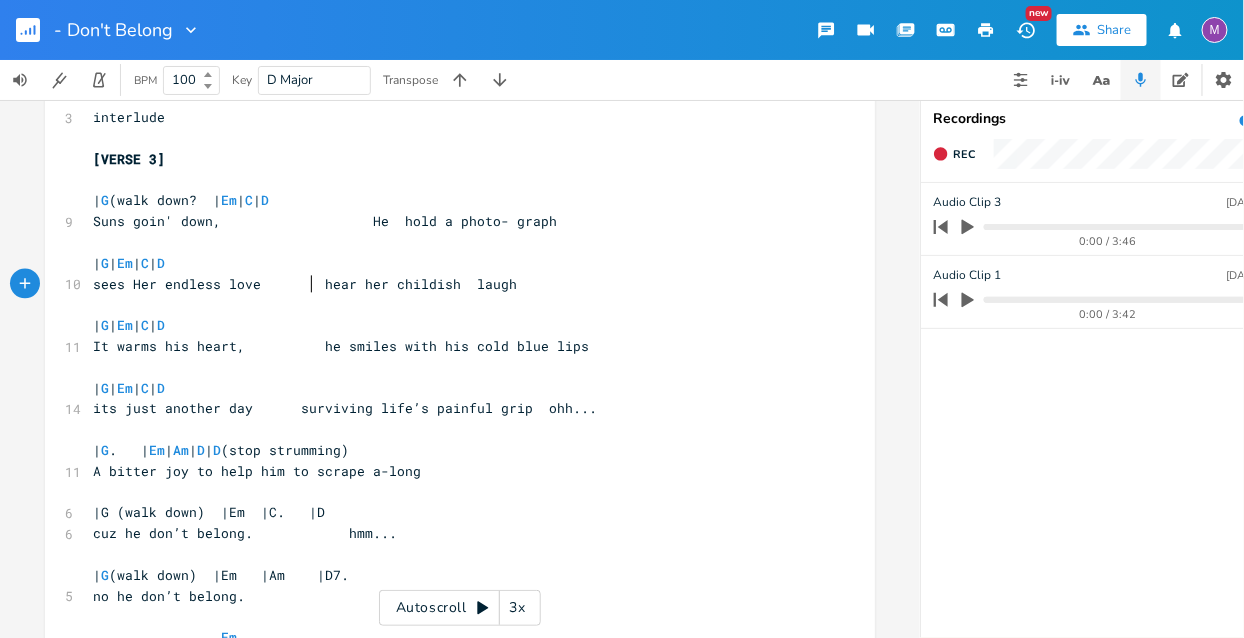 scroll, scrollTop: 0, scrollLeft: 12, axis: horizontal 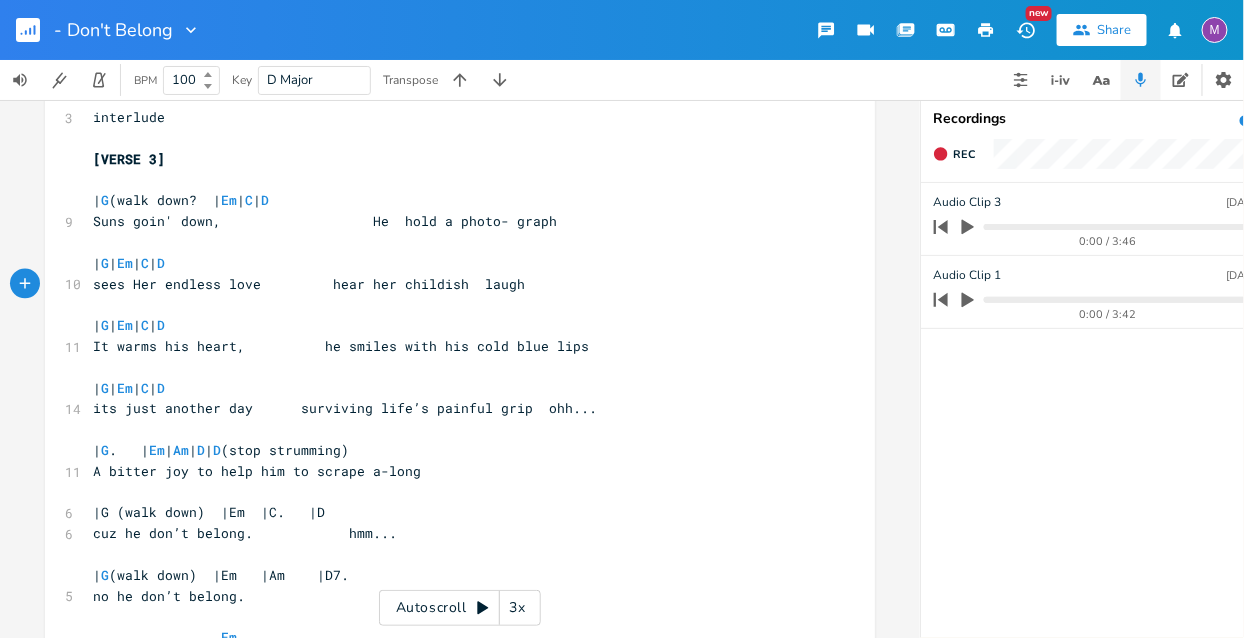 click on "sees Her endless love         hear her childish  laugh" at bounding box center [309, 284] 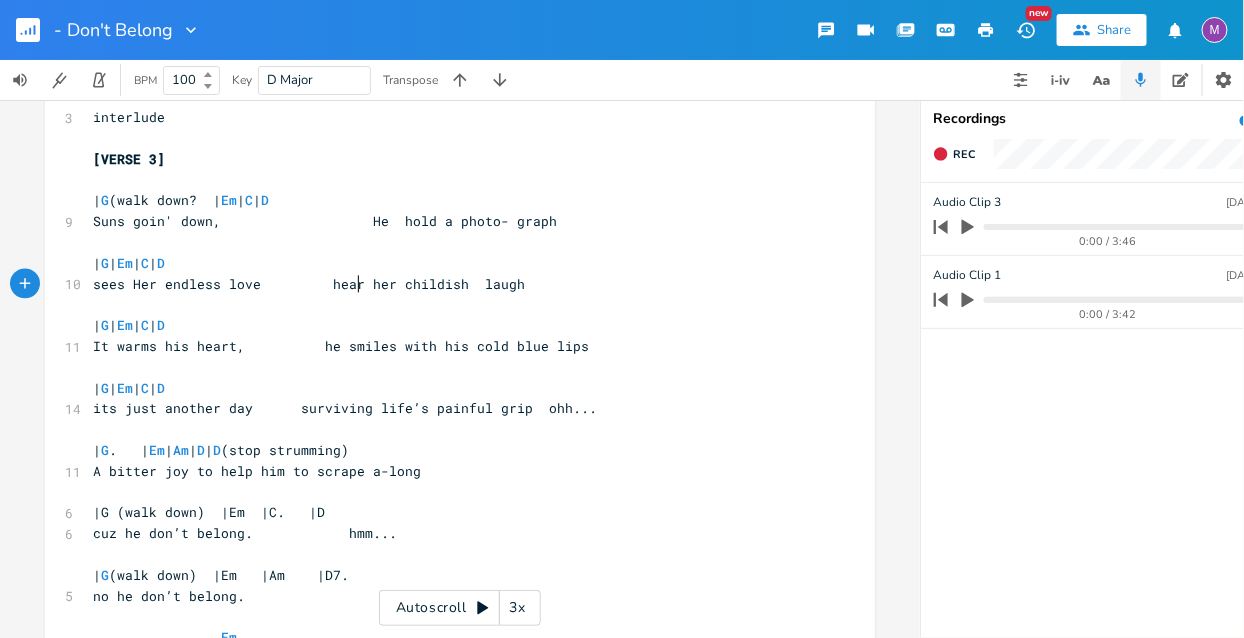 type on "s" 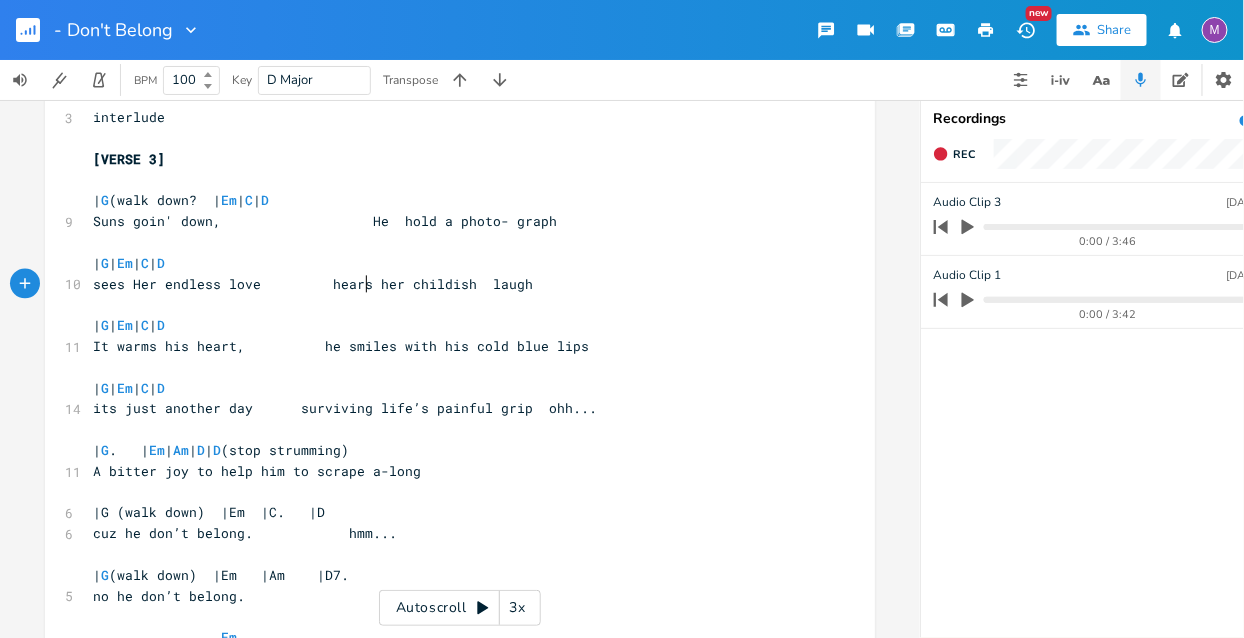 scroll, scrollTop: 0, scrollLeft: 6, axis: horizontal 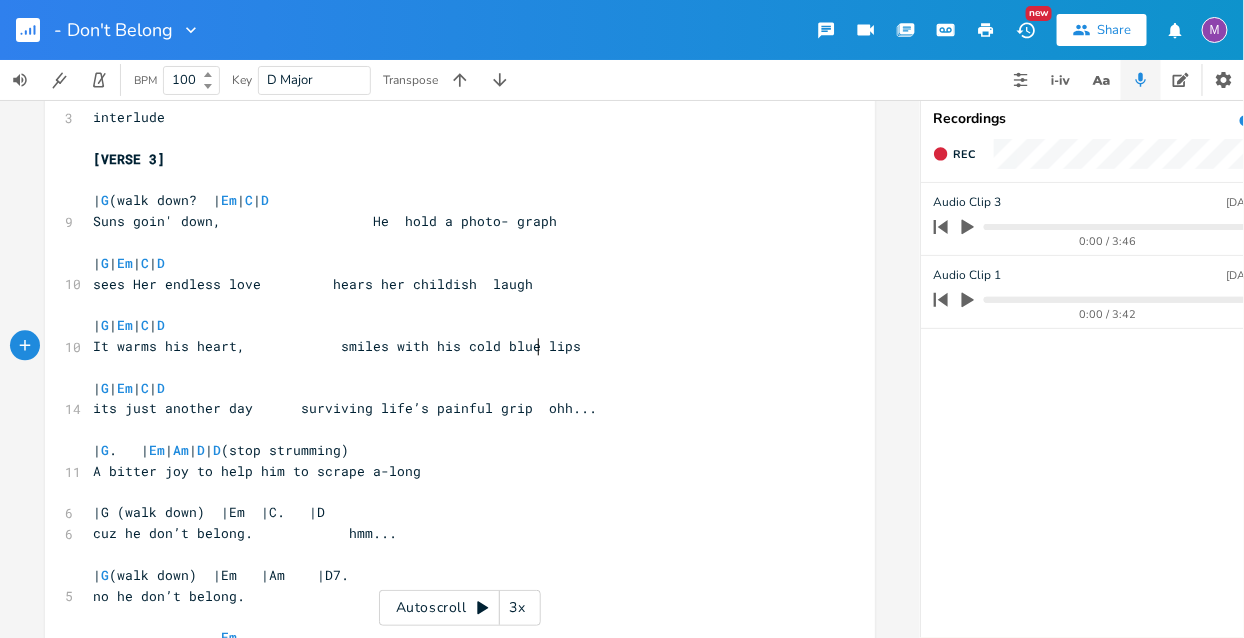 click on "It warms his heart,            smiles with his cold blue lips" at bounding box center [337, 346] 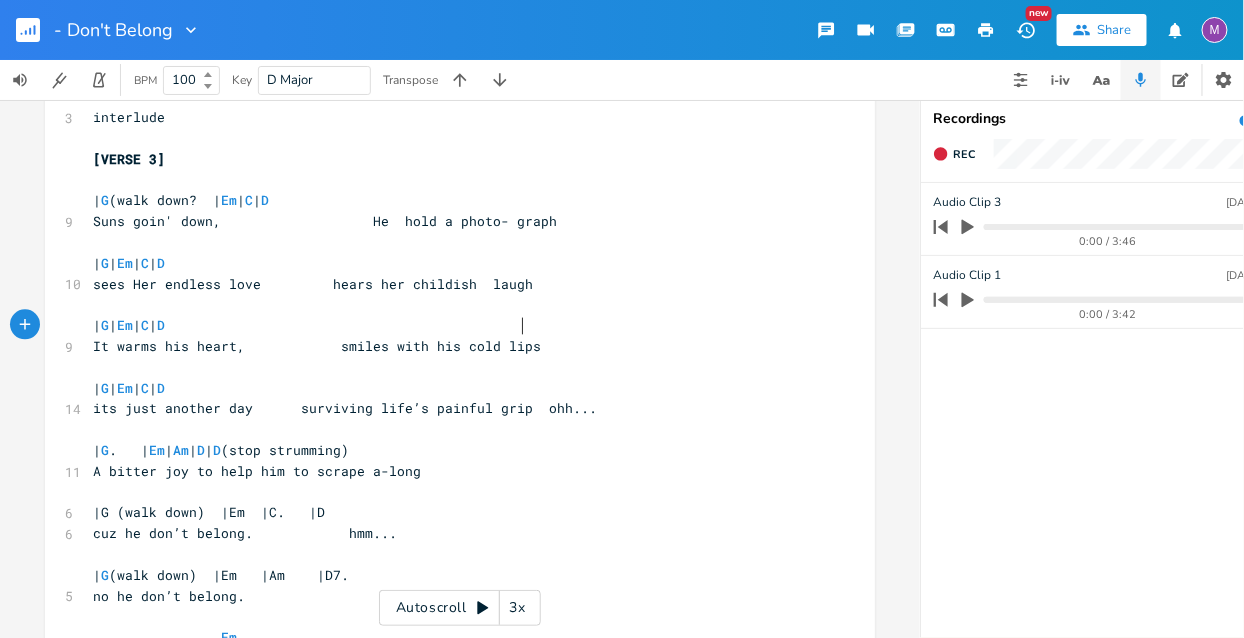 click on "|  G        |  Em      |  C                       |  D" at bounding box center (129, 325) 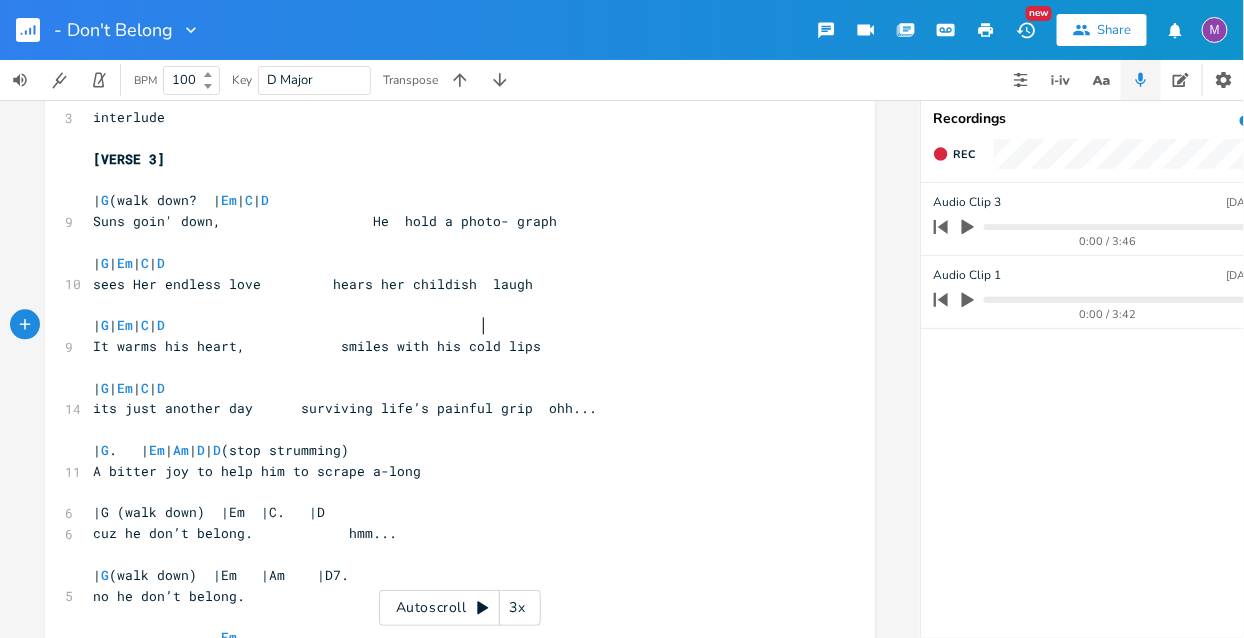 click on "It warms his heart,            smiles with his cold lips" at bounding box center [317, 346] 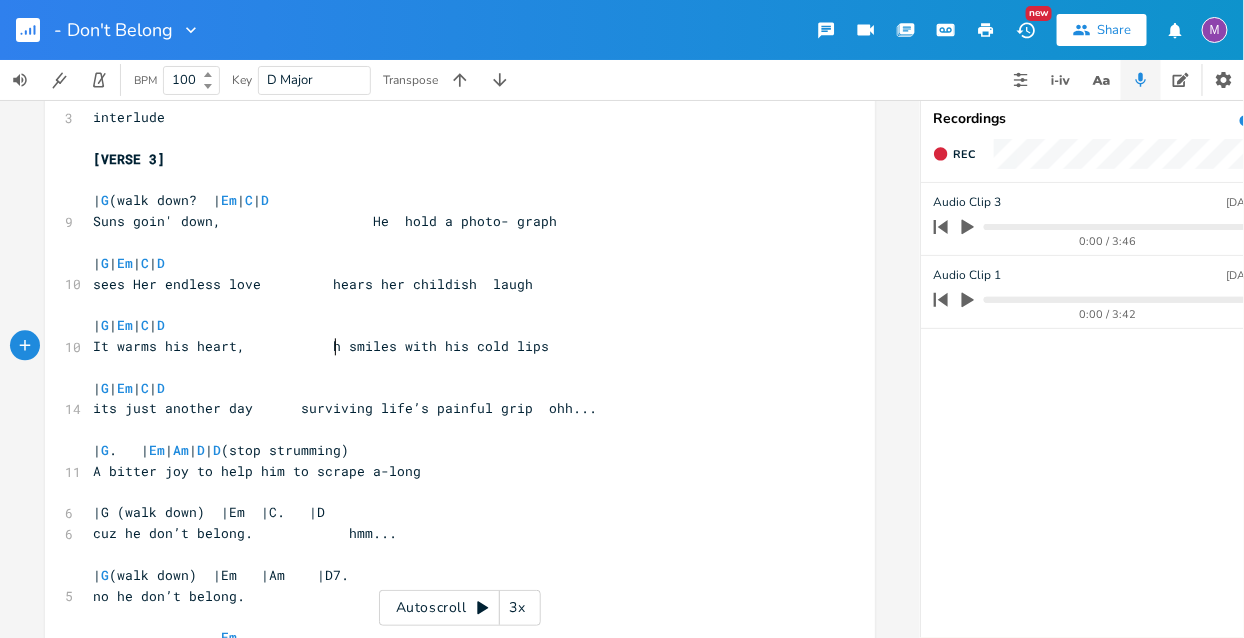 type on "he" 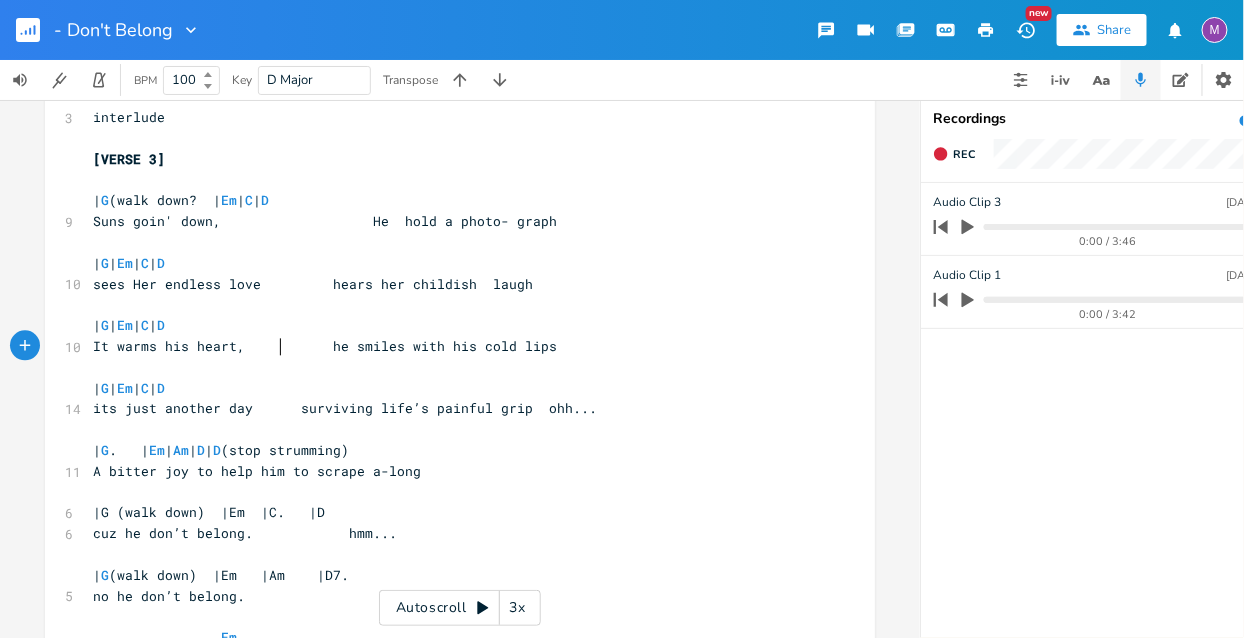 click on "It warms his heart,           he smiles with his cold lips" at bounding box center [325, 346] 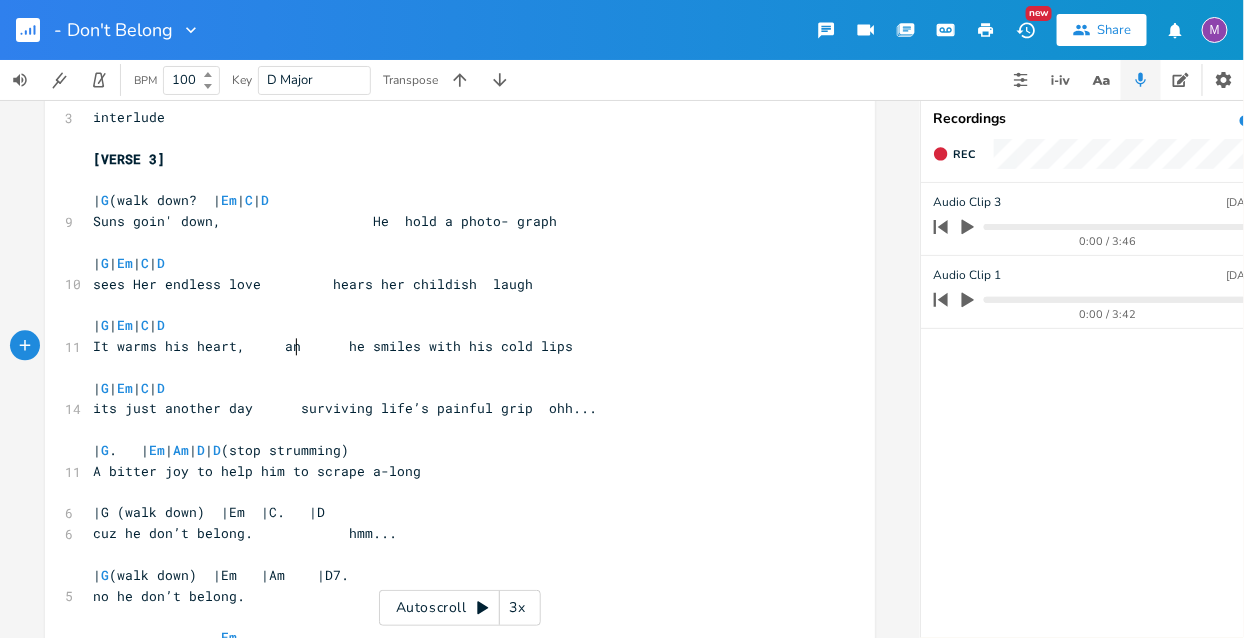 type on "and" 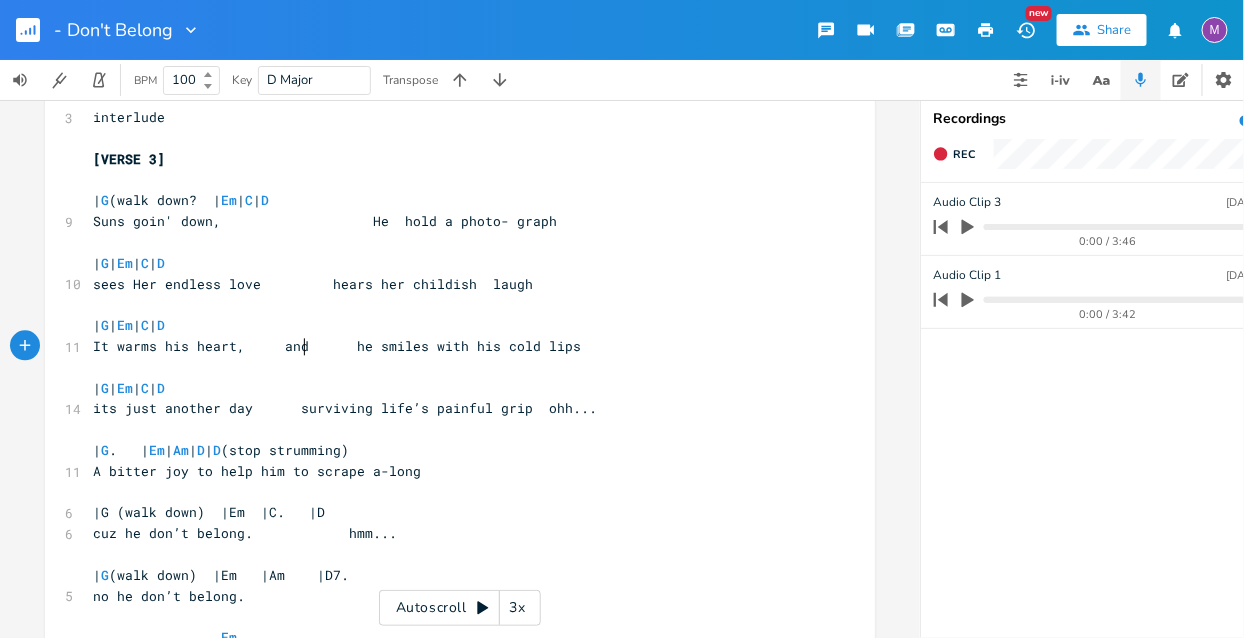 scroll, scrollTop: 0, scrollLeft: 20, axis: horizontal 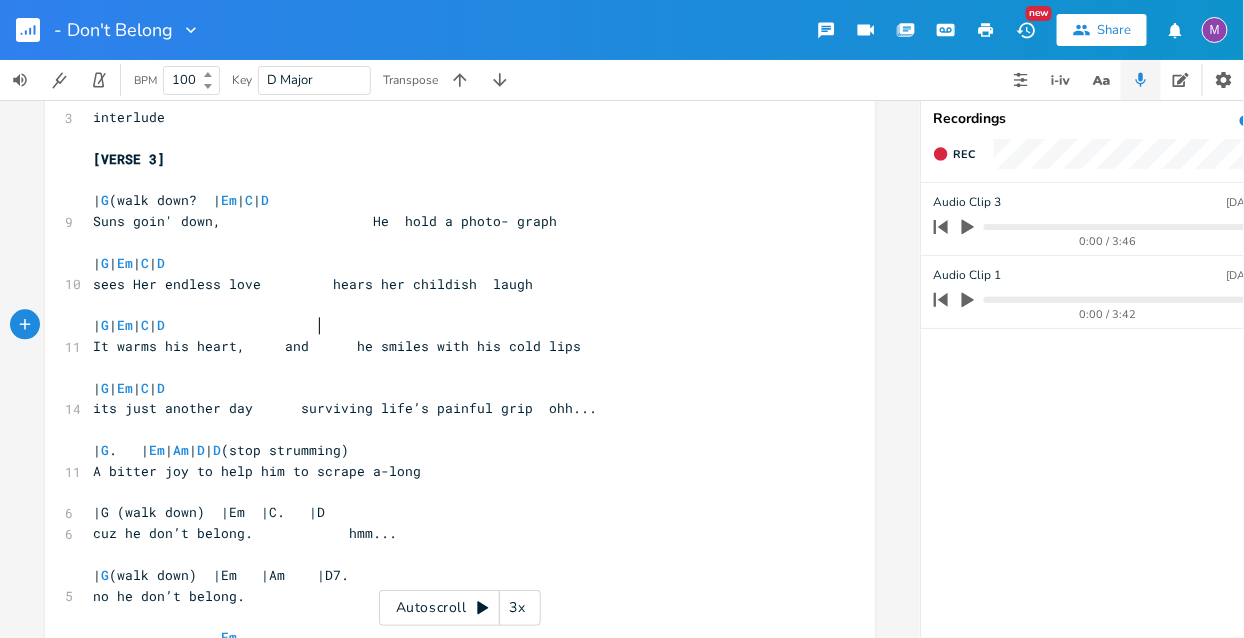 click on "|  G        |  Em      |  C                  |  D" at bounding box center [129, 325] 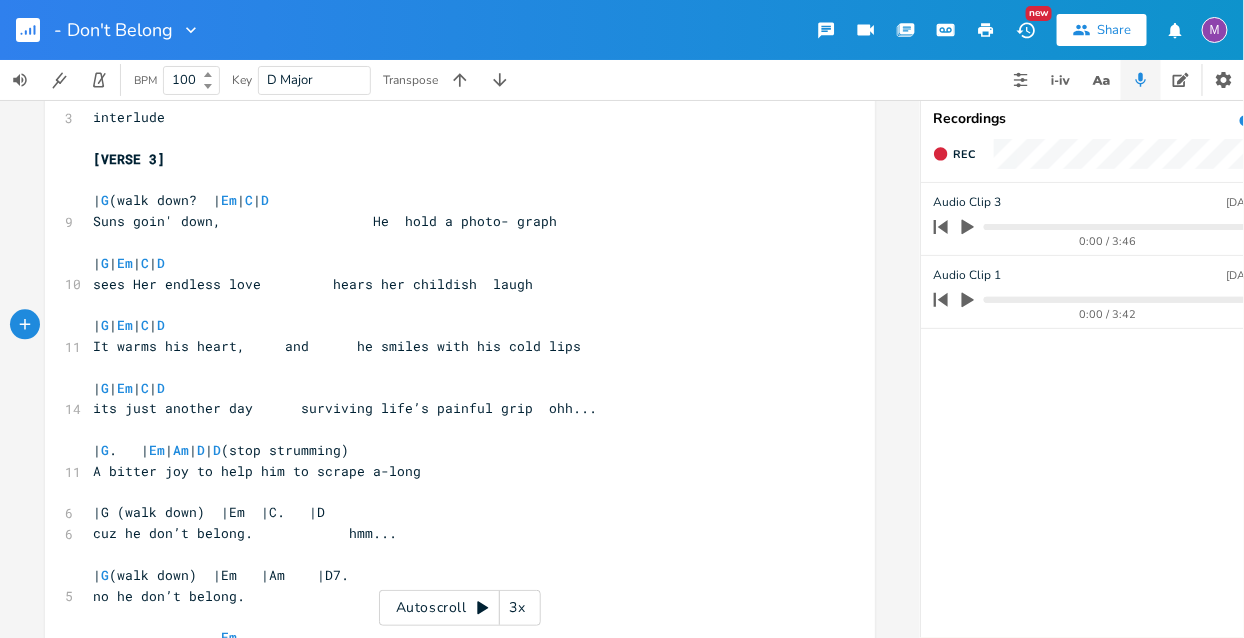 click on "It warms his heart,     and      he smiles with his cold lips" at bounding box center (337, 346) 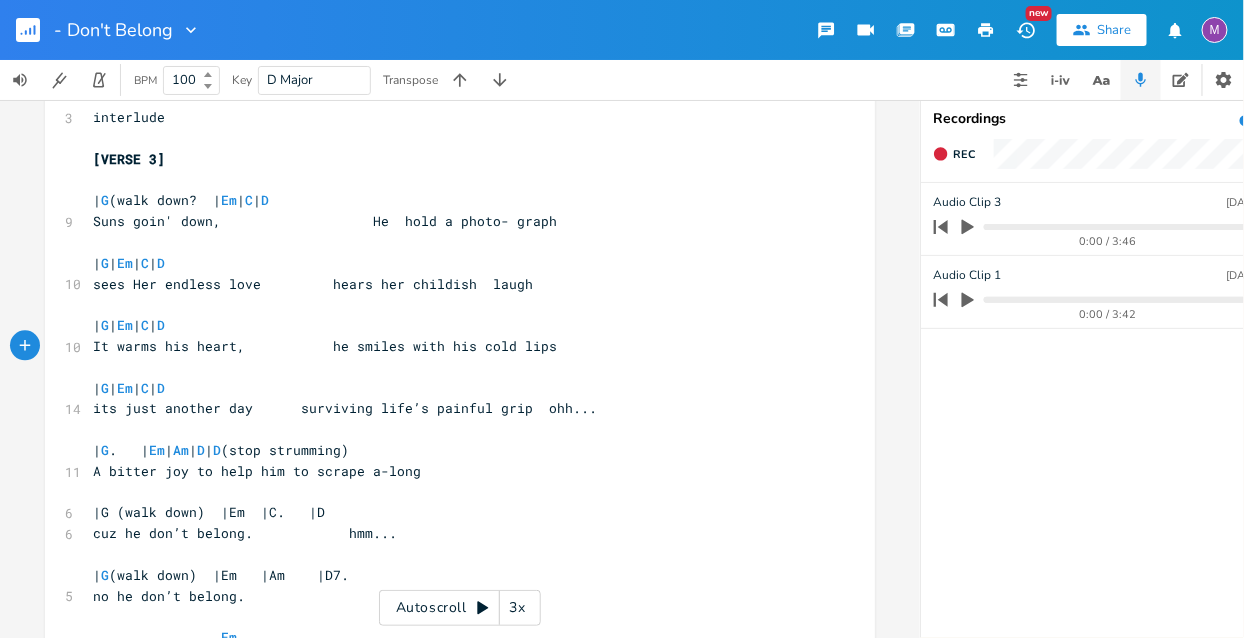 click on "It warms his heart,           he smiles with his cold lips" at bounding box center (325, 346) 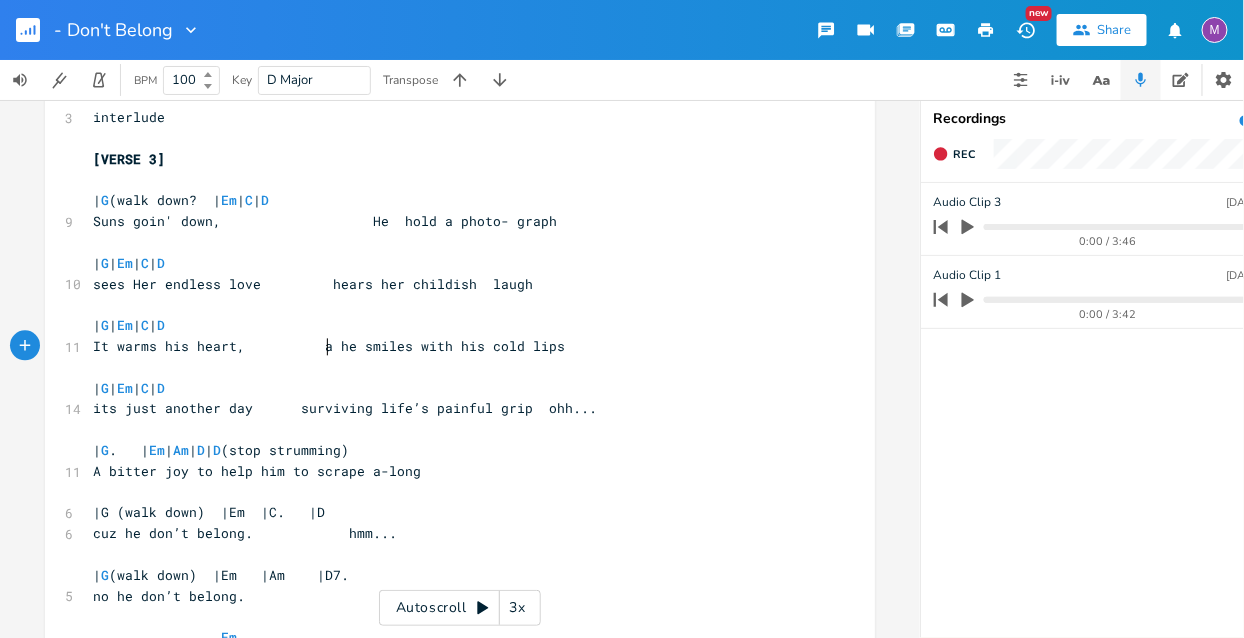 type on "as" 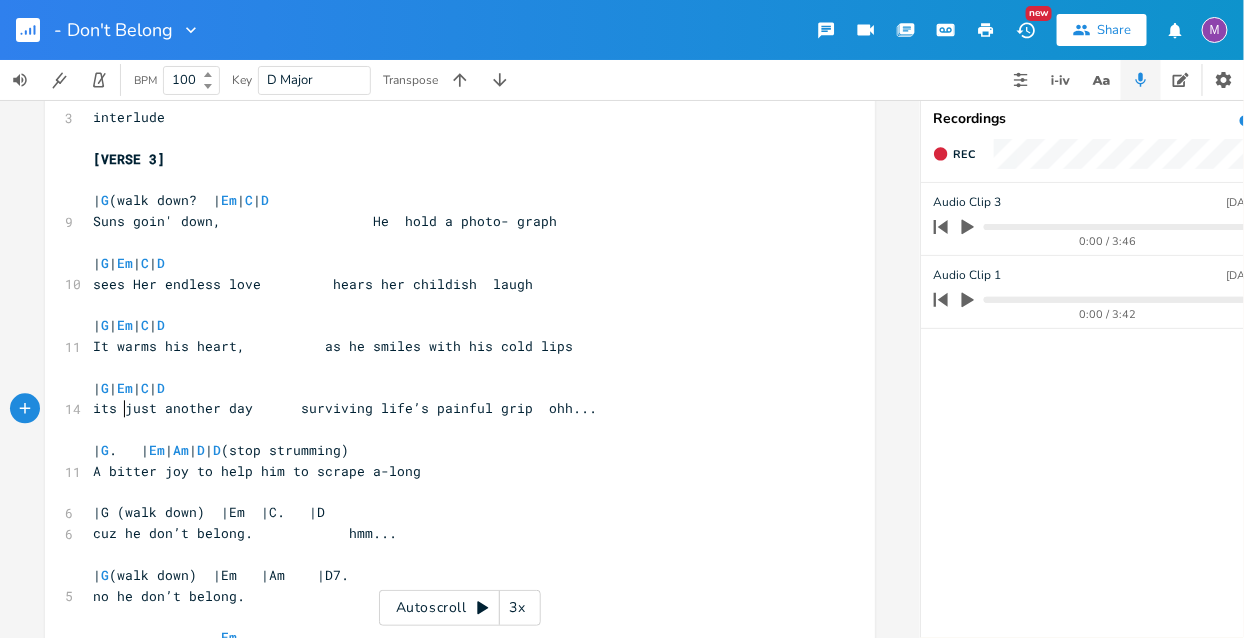 click on "its just another day      surviving life’s painful grip  ohh..." at bounding box center [345, 408] 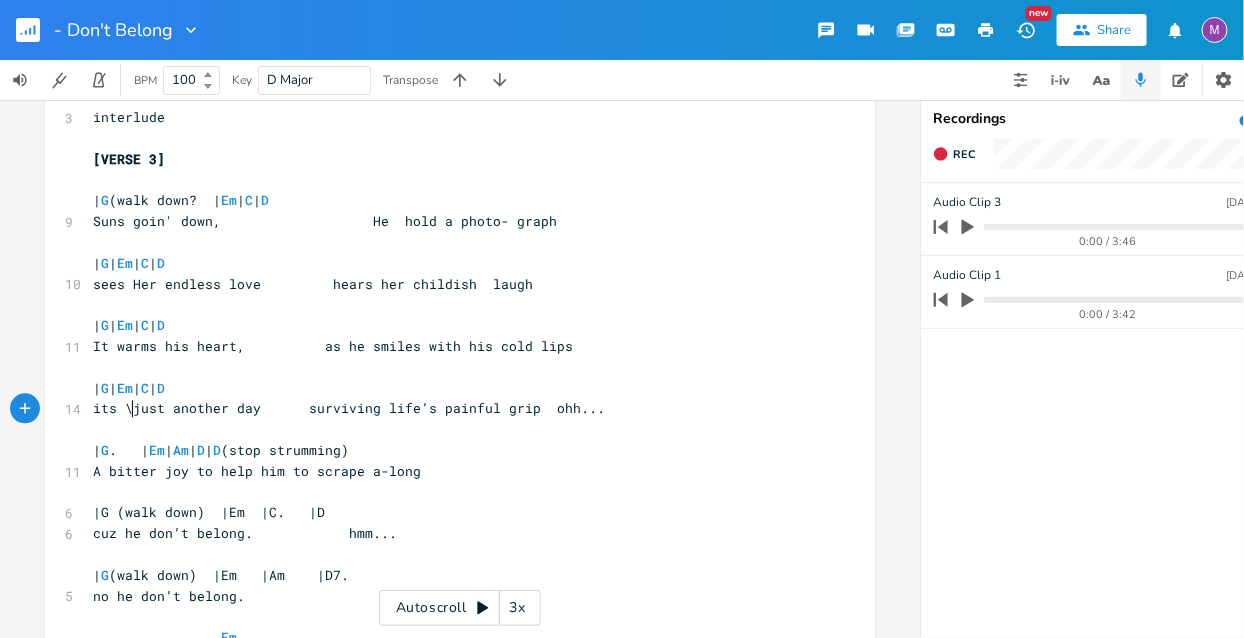 type on "\" 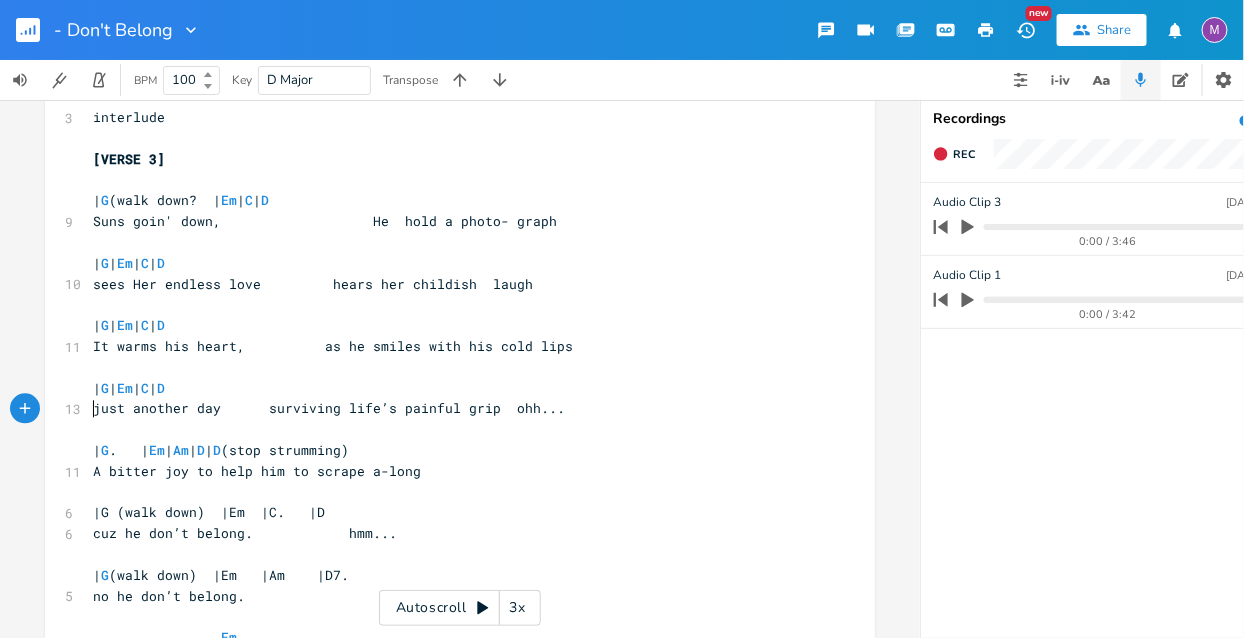 click on "|  G            |  Em          |  C            |  D" at bounding box center [141, 388] 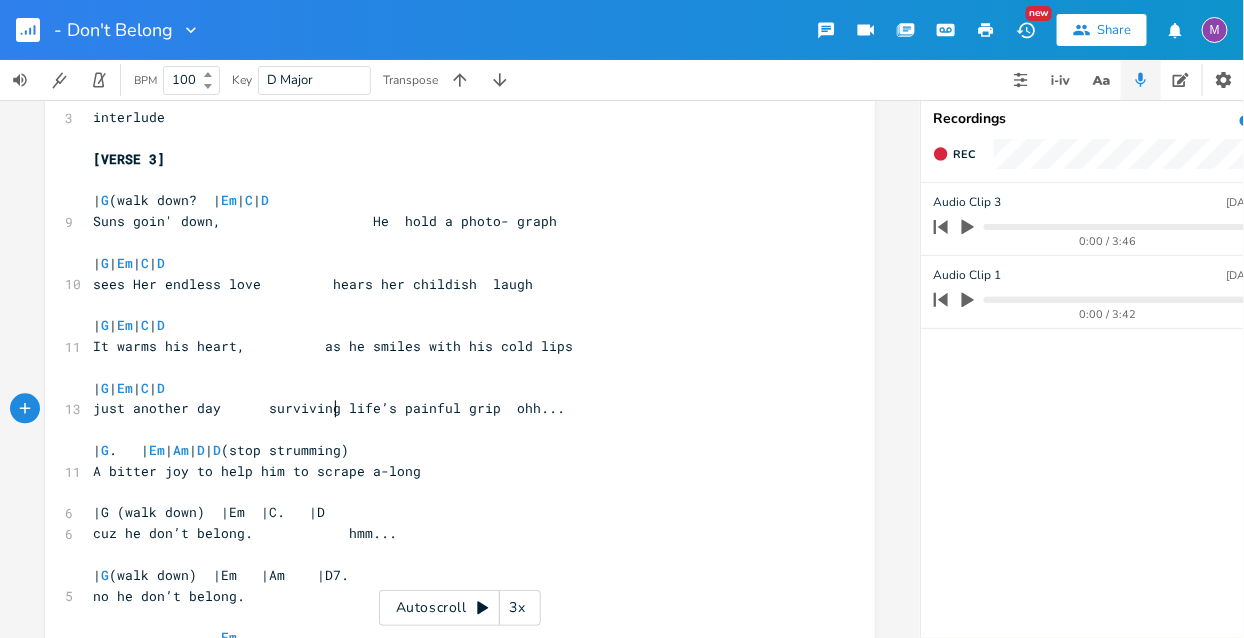 click on "just another day      surviving life’s painful grip  ohh..." at bounding box center (329, 408) 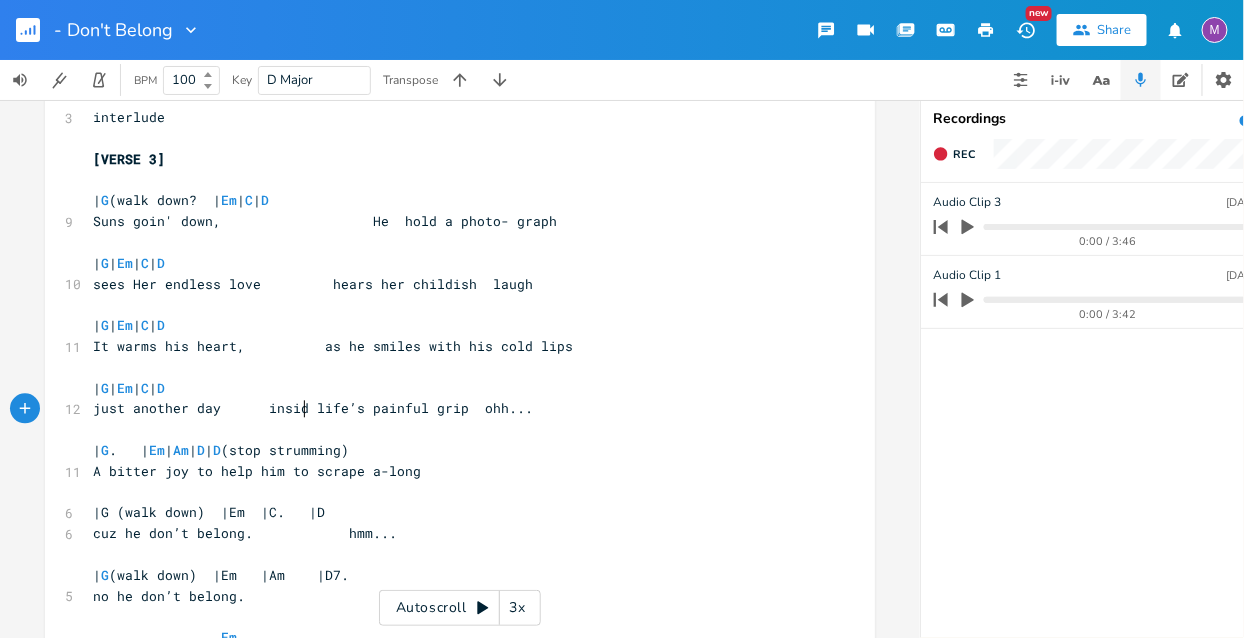 type on "inside" 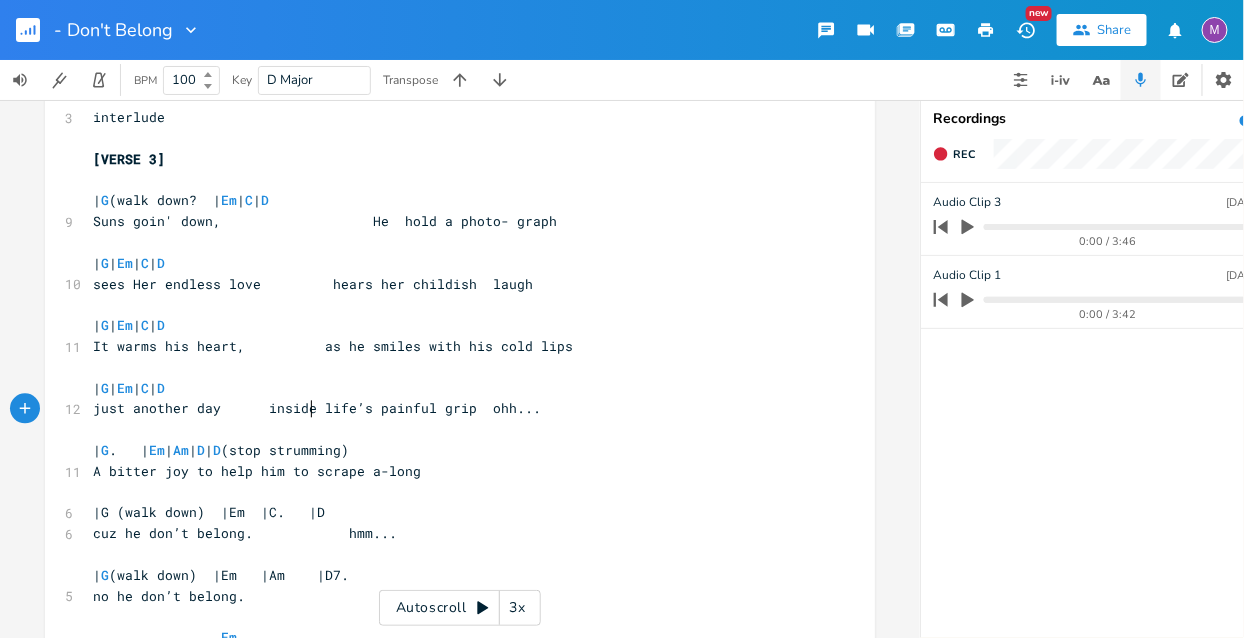 scroll, scrollTop: 0, scrollLeft: 33, axis: horizontal 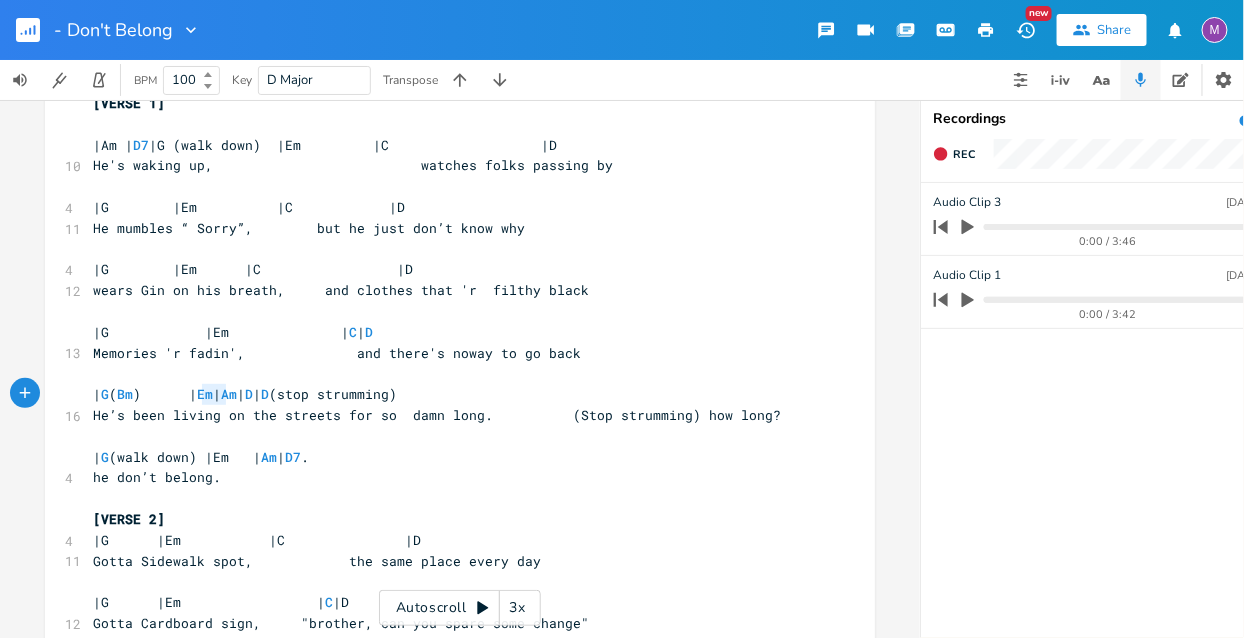 type on "(Bm)" 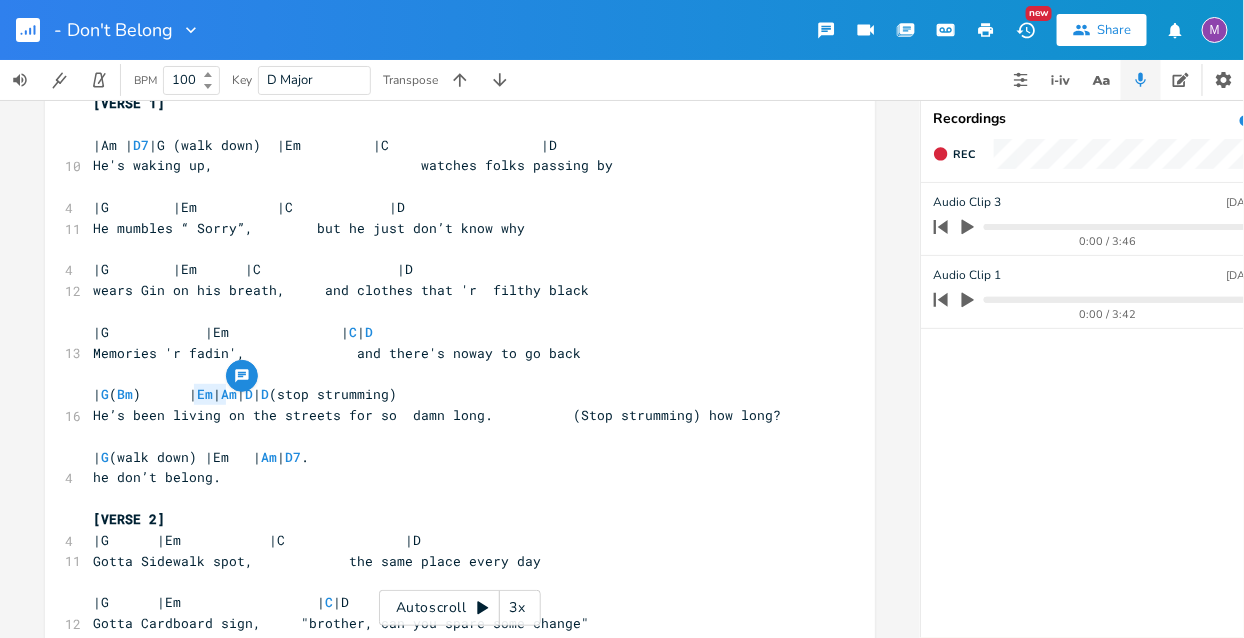 drag, startPoint x: 220, startPoint y: 395, endPoint x: 189, endPoint y: 396, distance: 31.016125 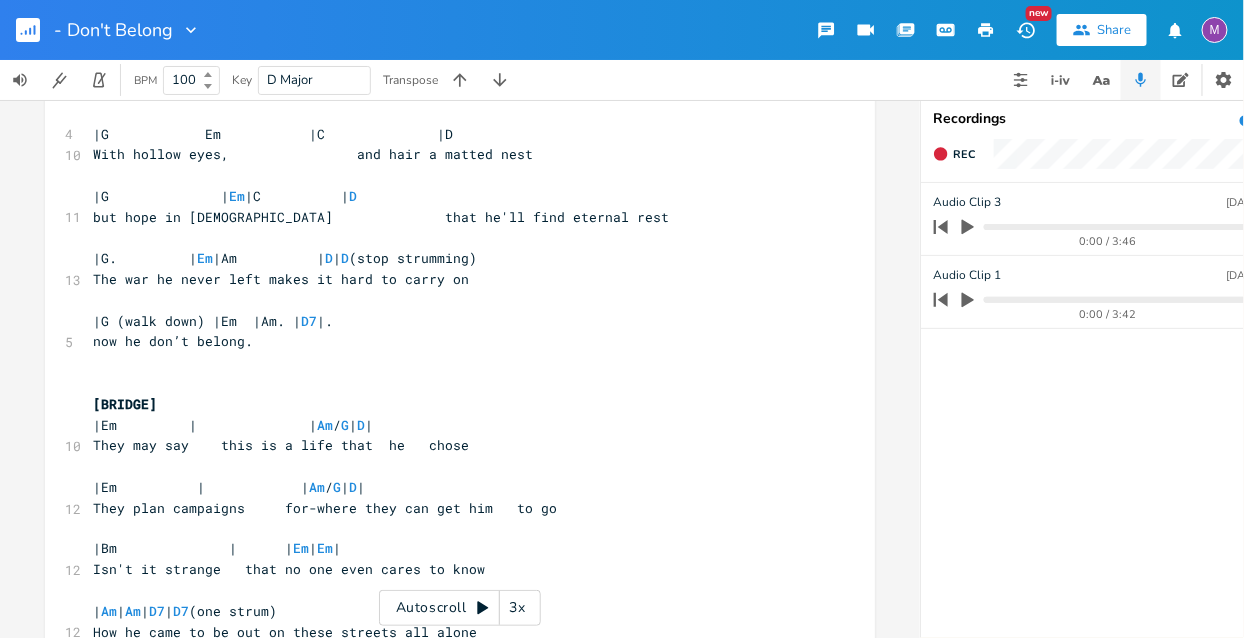 scroll, scrollTop: 680, scrollLeft: 0, axis: vertical 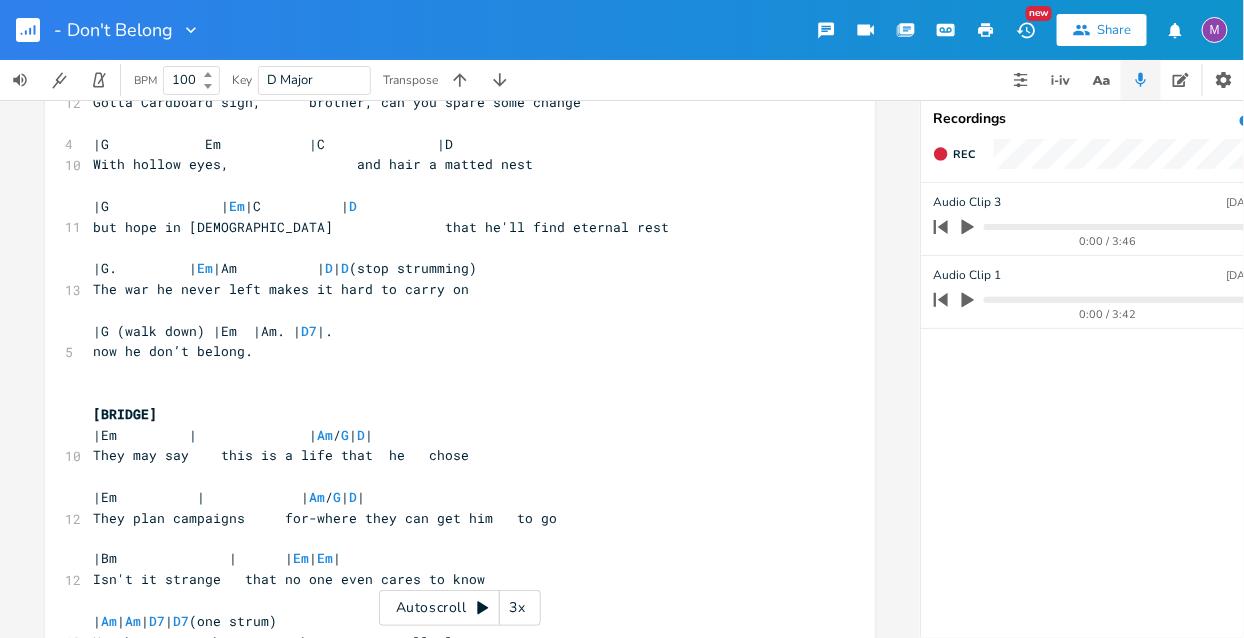 click on "|G.         |  Em           |Am          |  D     |  D  (stop strumming)" at bounding box center (285, 268) 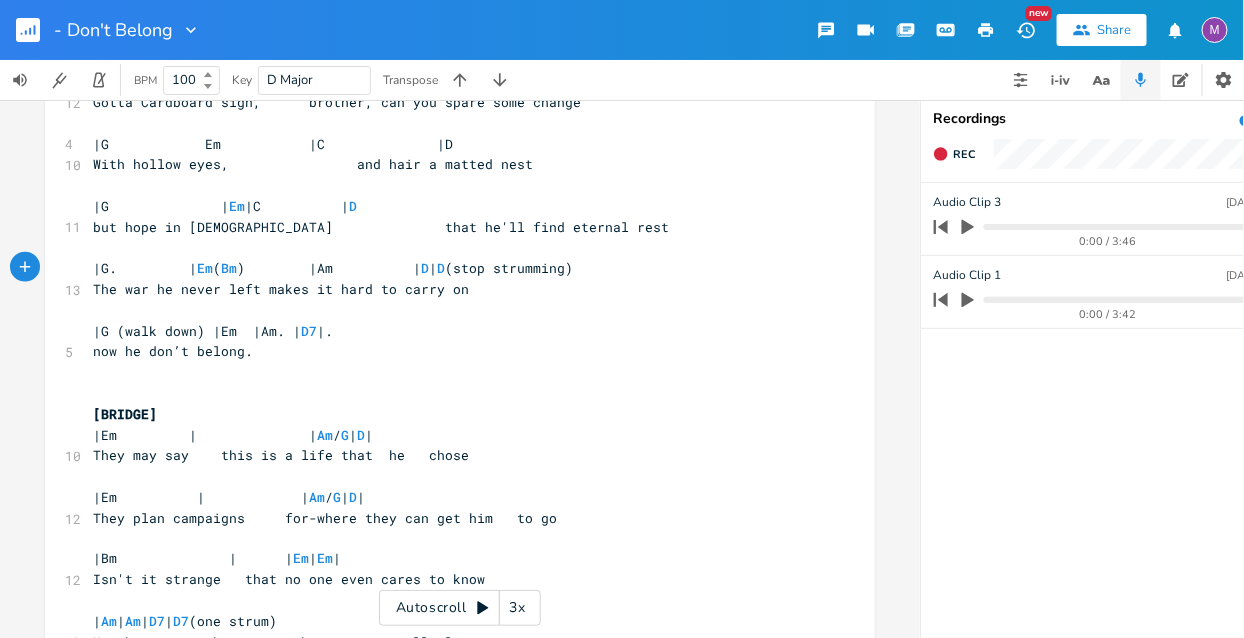 click on "|G.         |  Em   ( Bm )        |Am          |  D     |  D  (stop strumming)" at bounding box center (333, 268) 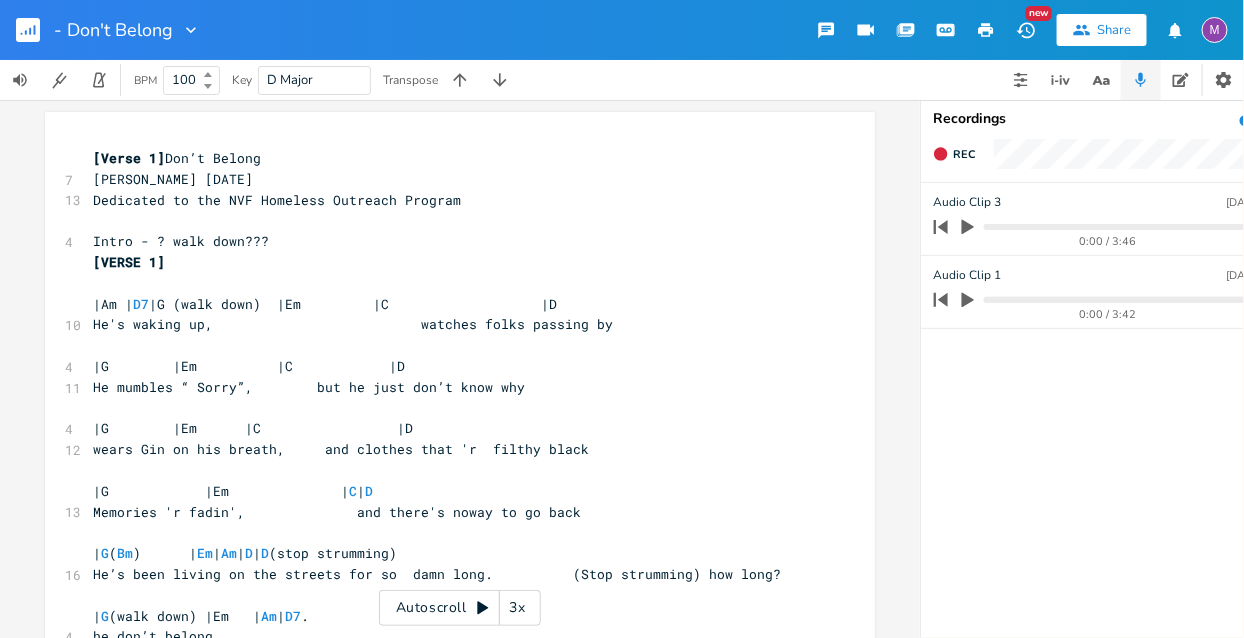 scroll, scrollTop: 383, scrollLeft: 0, axis: vertical 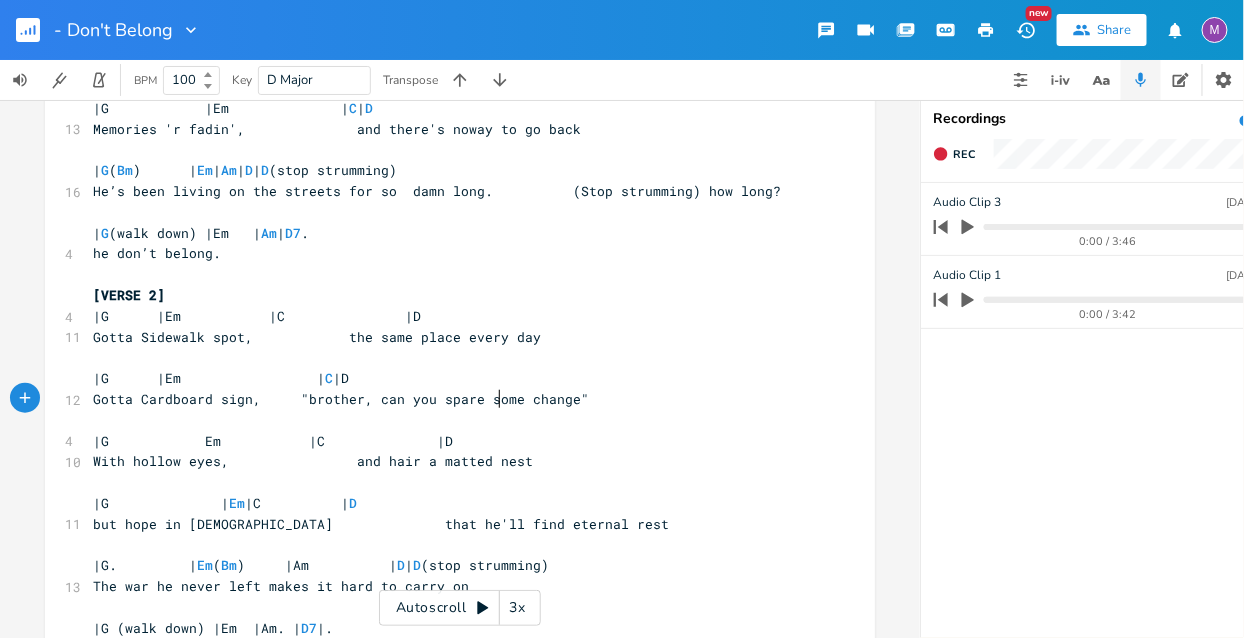 click on "Gotta Cardboard sign,     "brother, can you spare some change"" at bounding box center (341, 399) 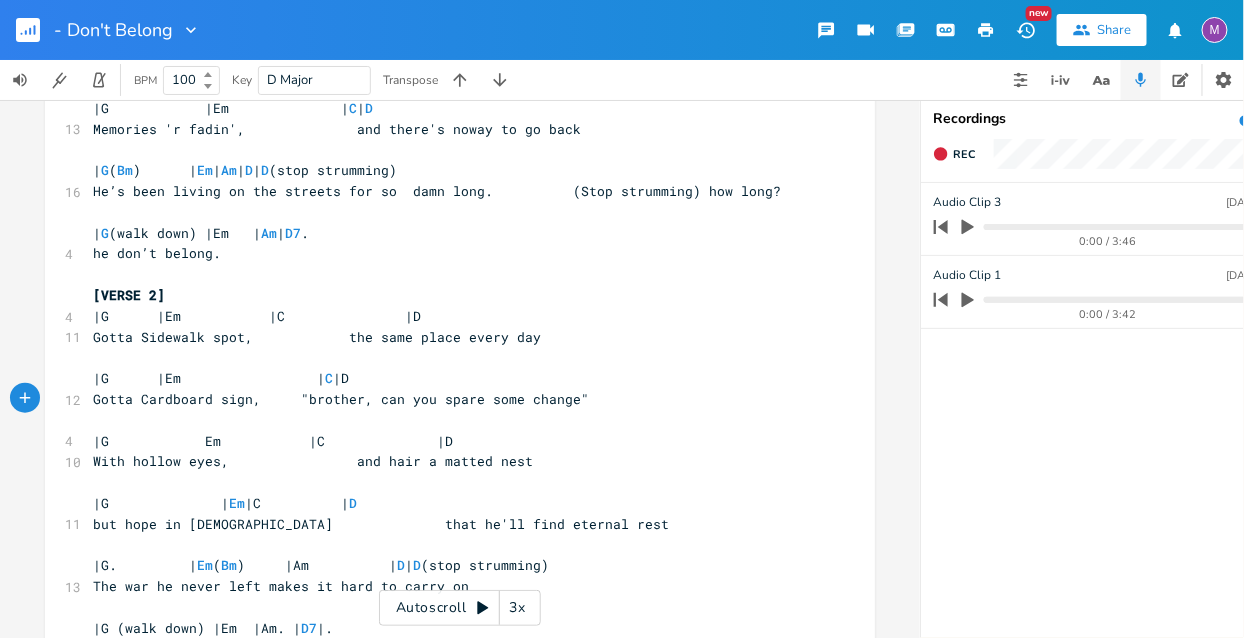 click on "Gotta Cardboard sign,     "brother, can you spare some change"" at bounding box center [341, 399] 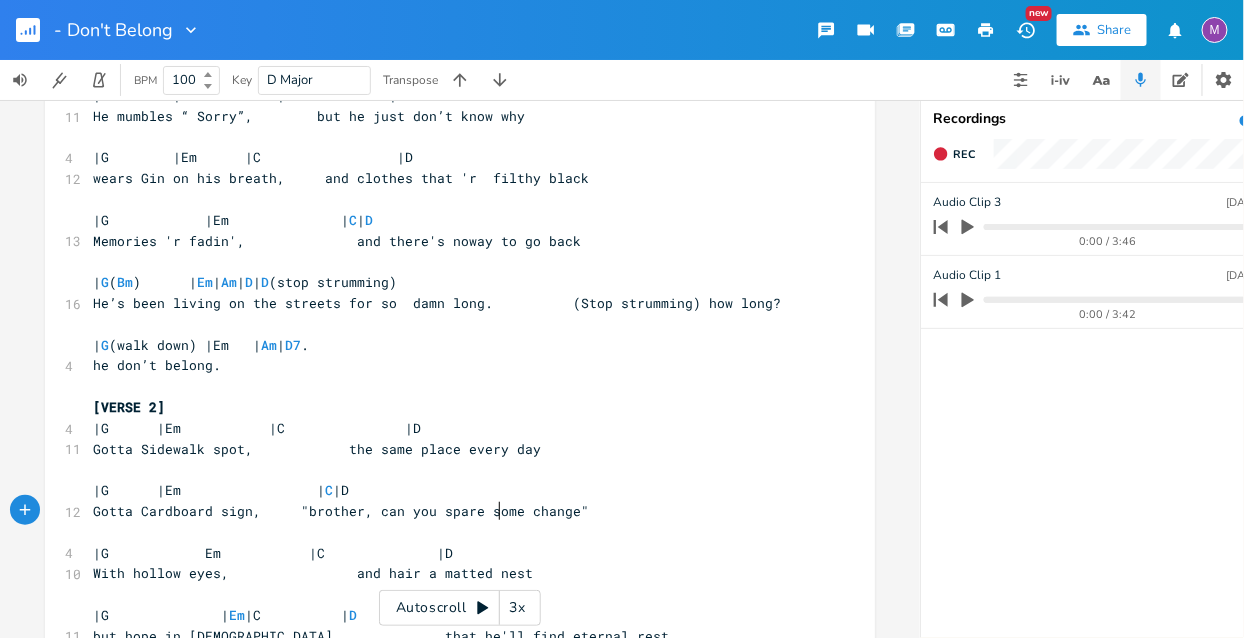 scroll, scrollTop: 266, scrollLeft: 0, axis: vertical 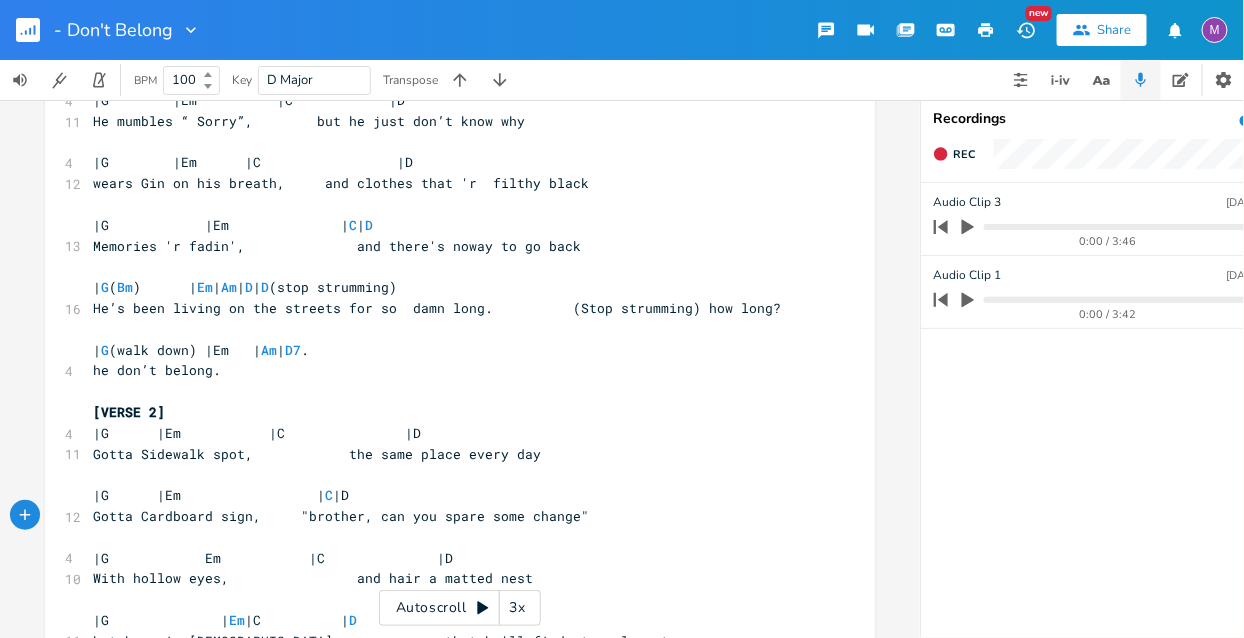 click 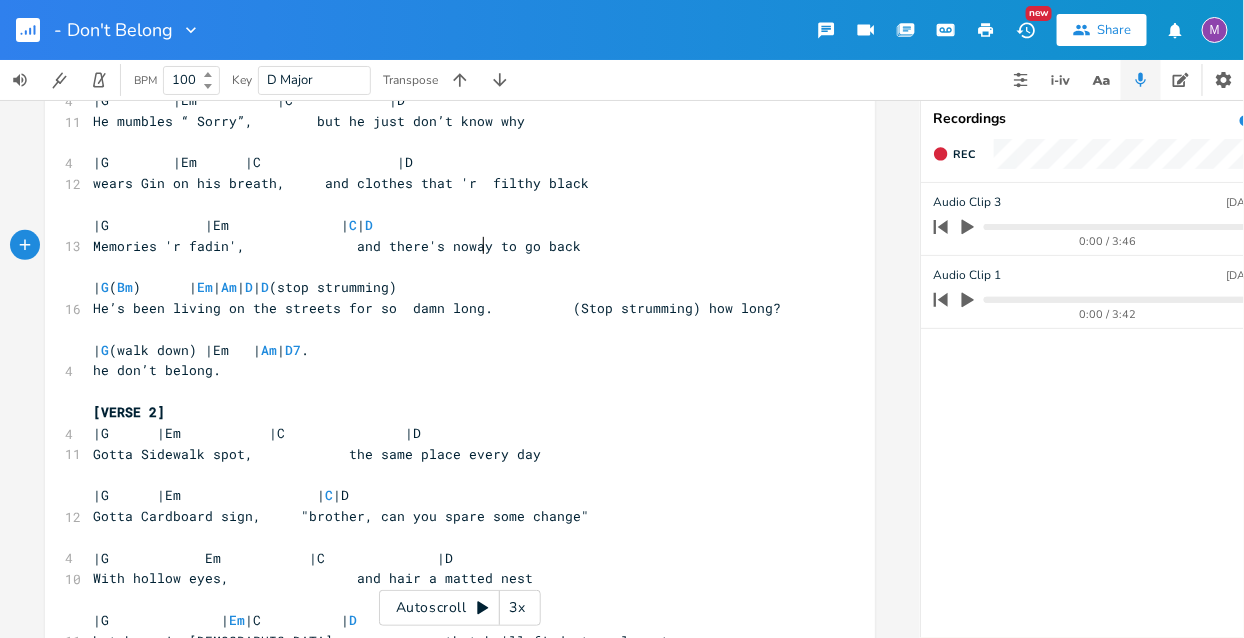click on "Memories 'r fadin',              and there's noway to go back" at bounding box center [337, 246] 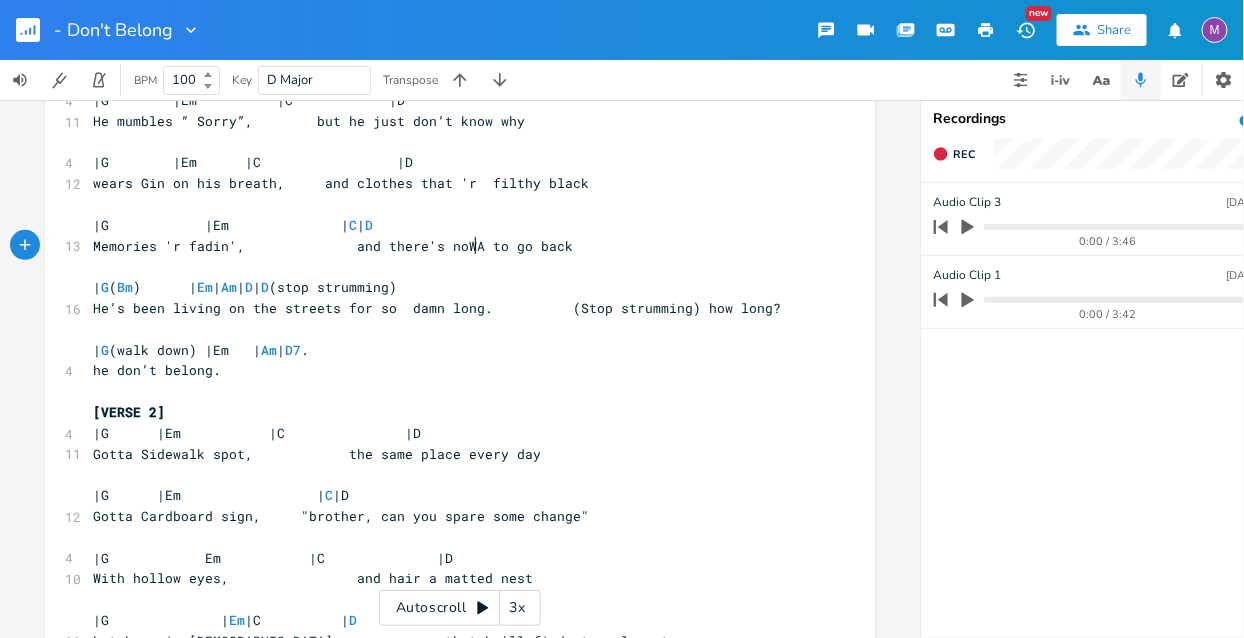 type on "WAY" 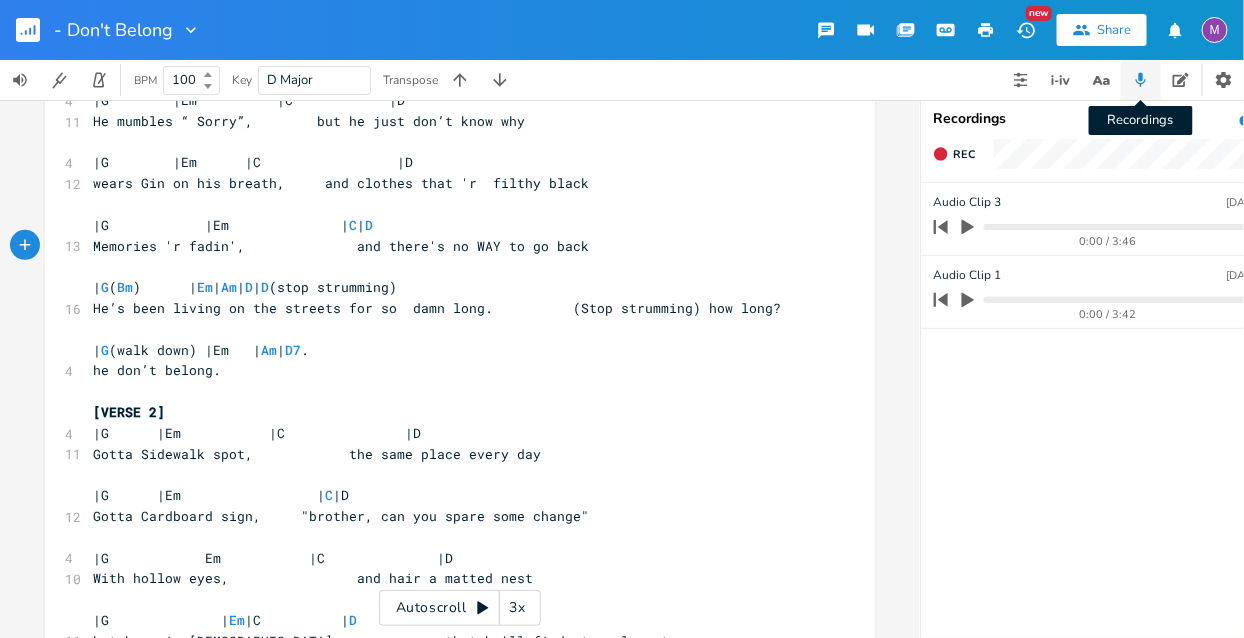click 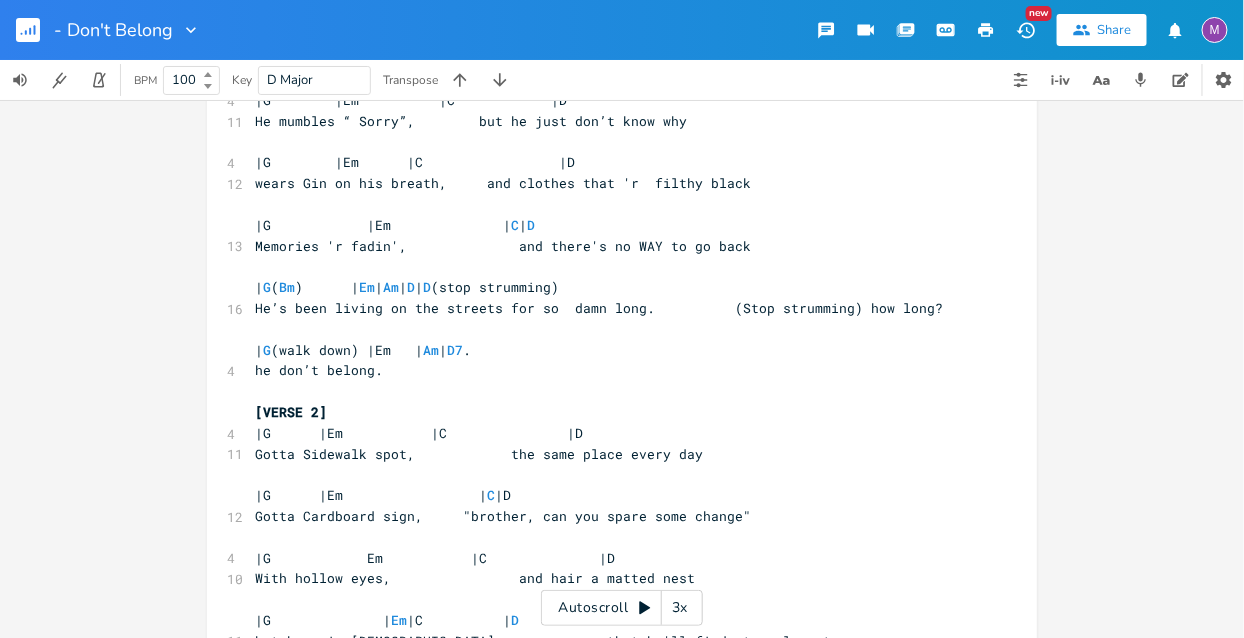 click on "A bitter joy to help him to scrape a-long" at bounding box center (419, 1452) 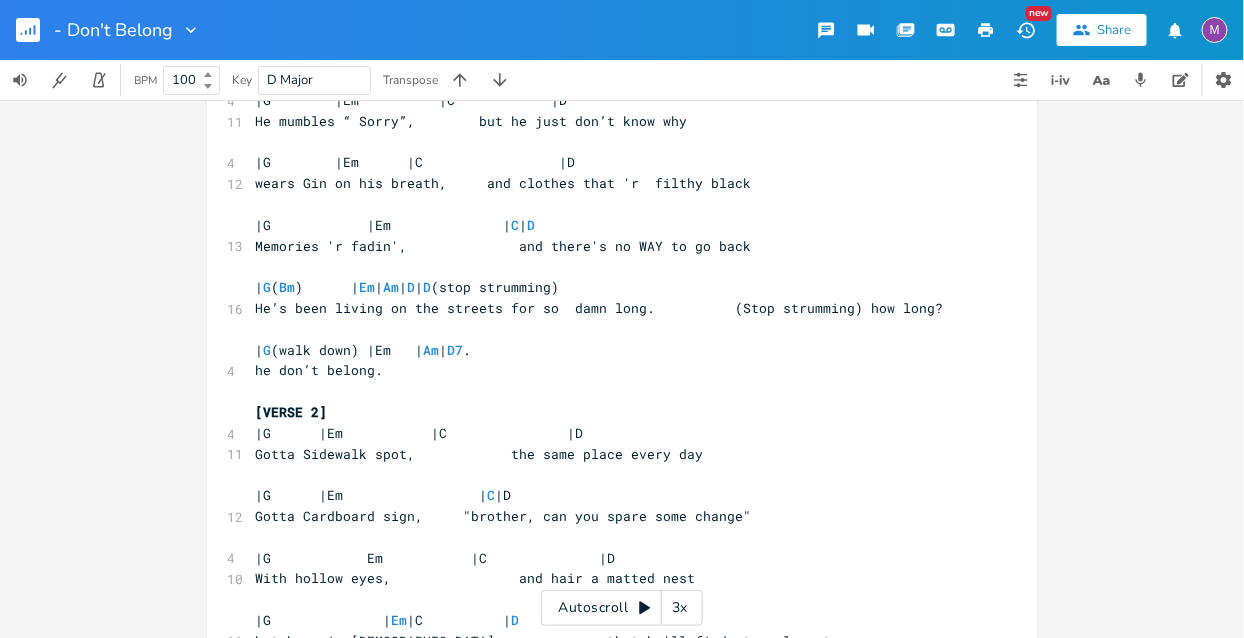 type on "and another" 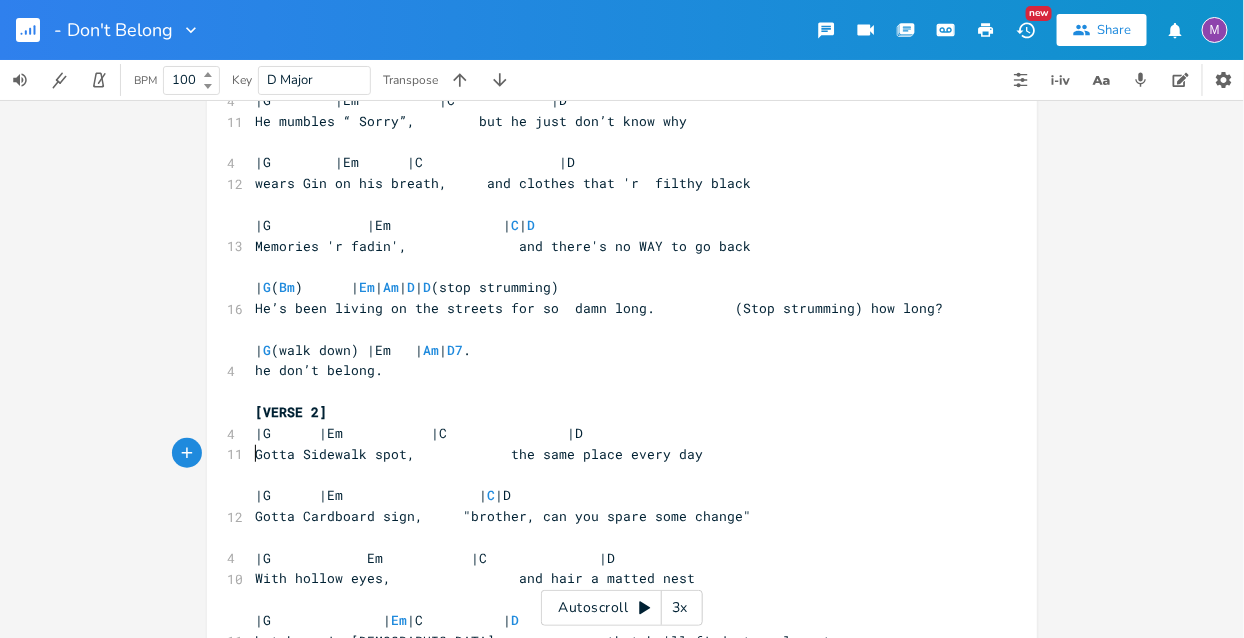 click on "Gotta Sidewalk spot,            the same place every day" at bounding box center (479, 454) 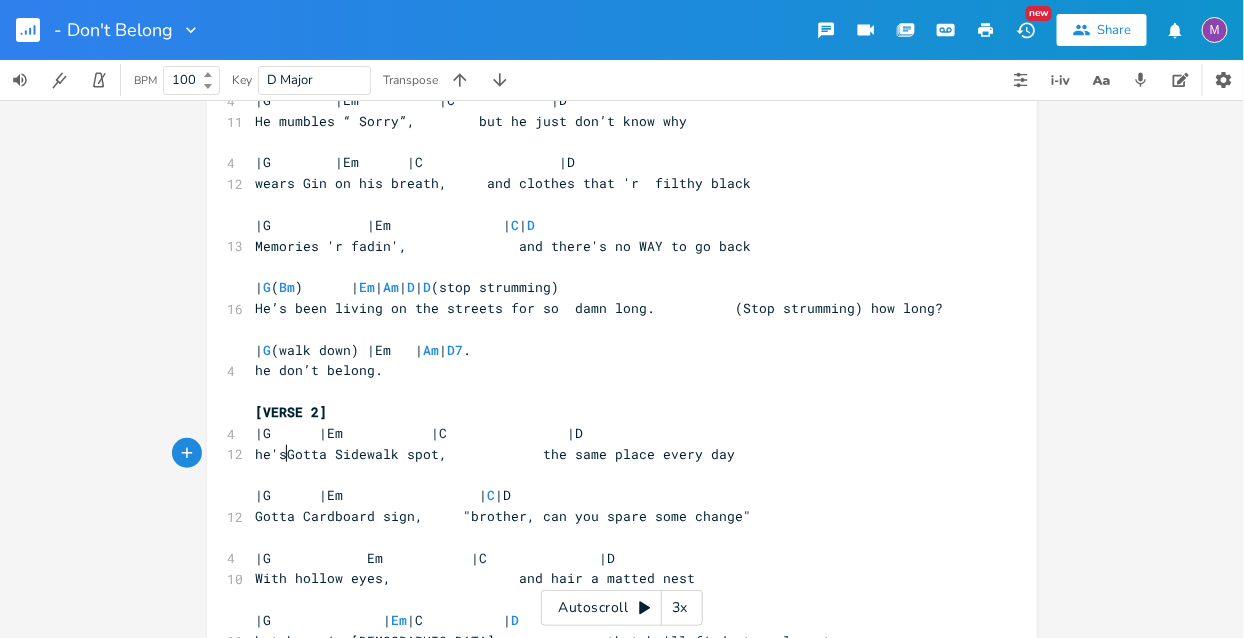type on "he's" 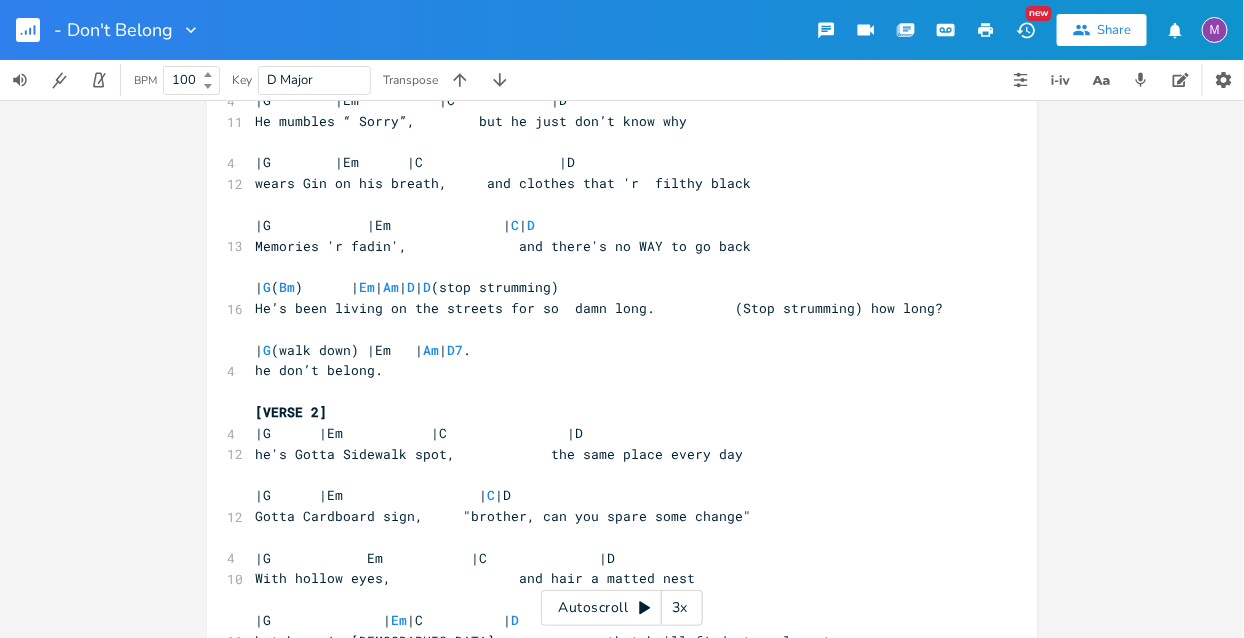 click on "Suns goin' down,                   He  hold a photo- graph" at bounding box center (487, 1202) 